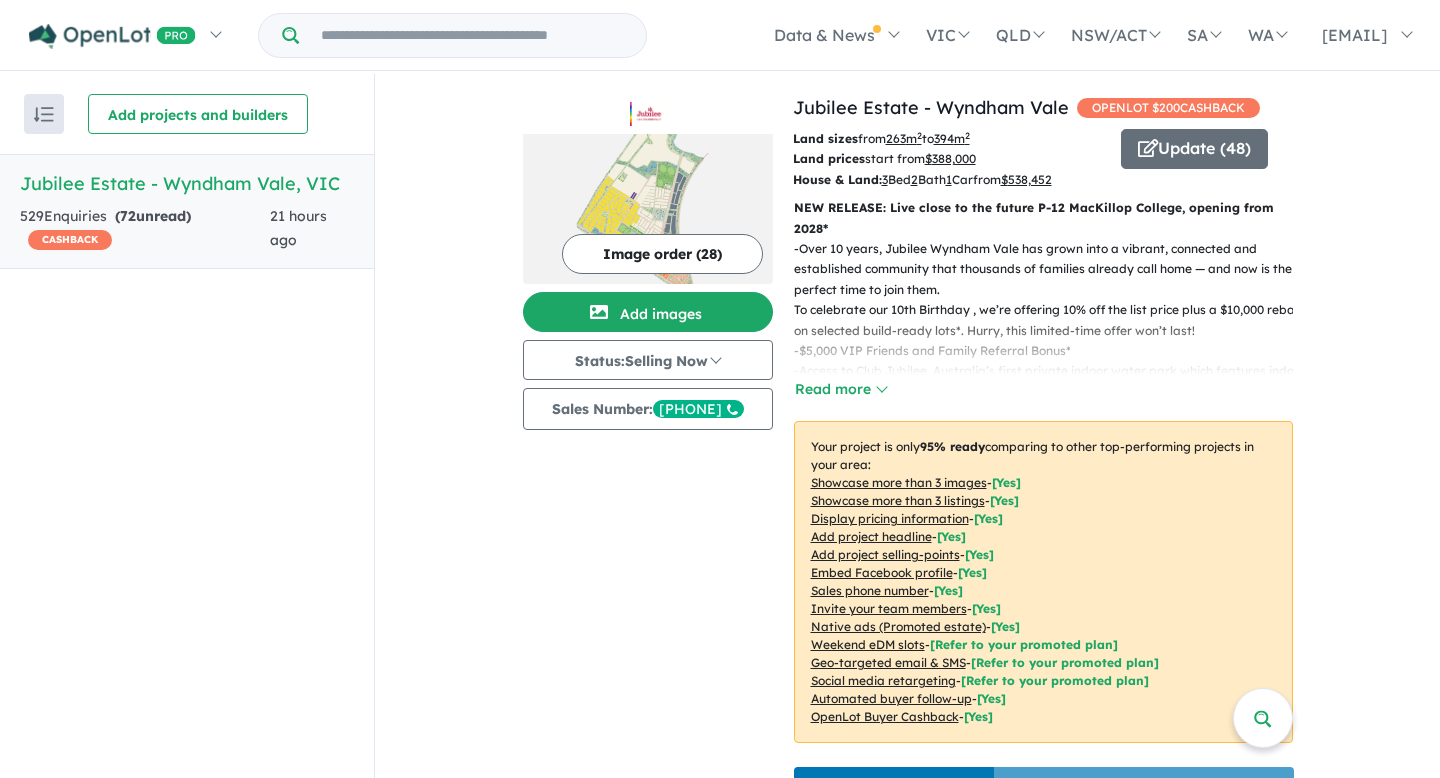 scroll, scrollTop: 2, scrollLeft: 0, axis: vertical 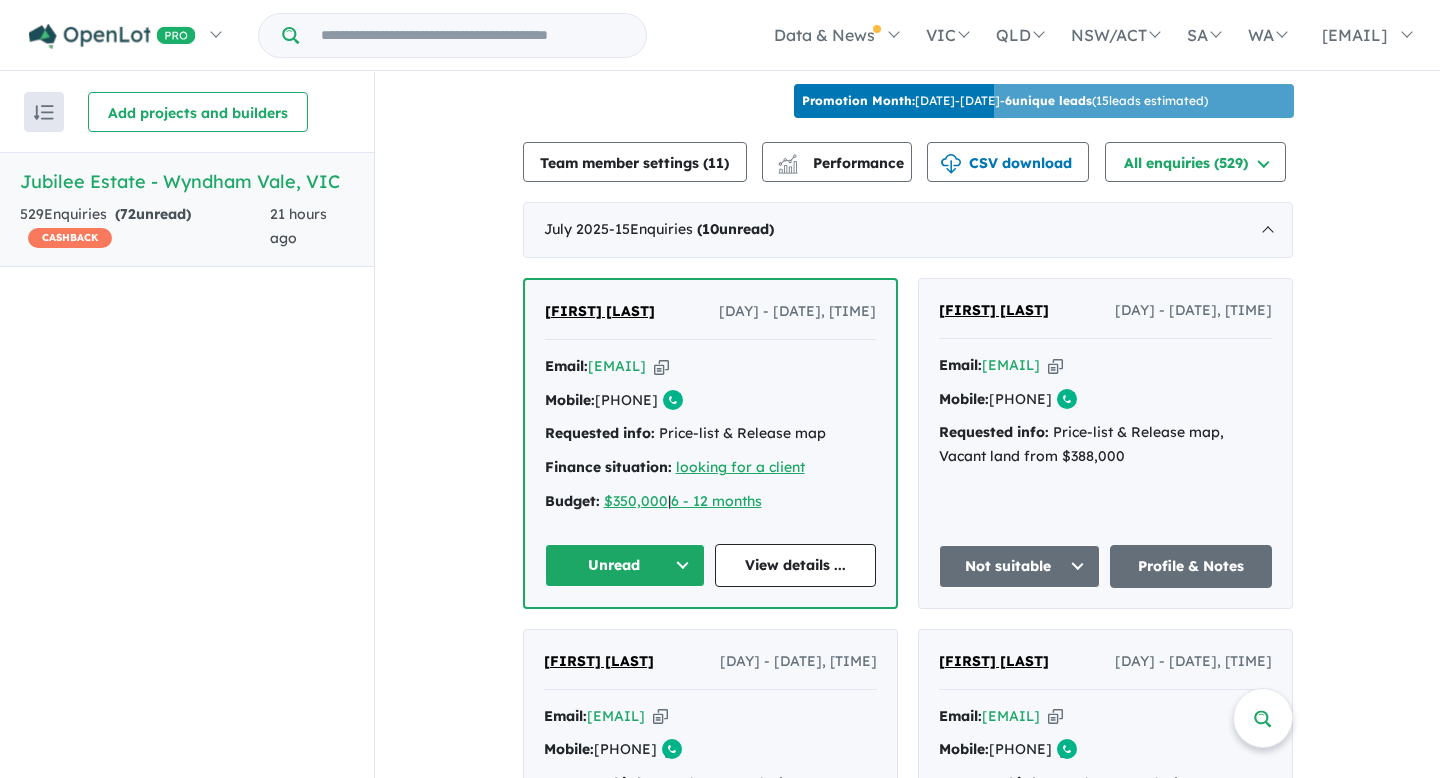 drag, startPoint x: 690, startPoint y: 416, endPoint x: 614, endPoint y: 420, distance: 76.105194 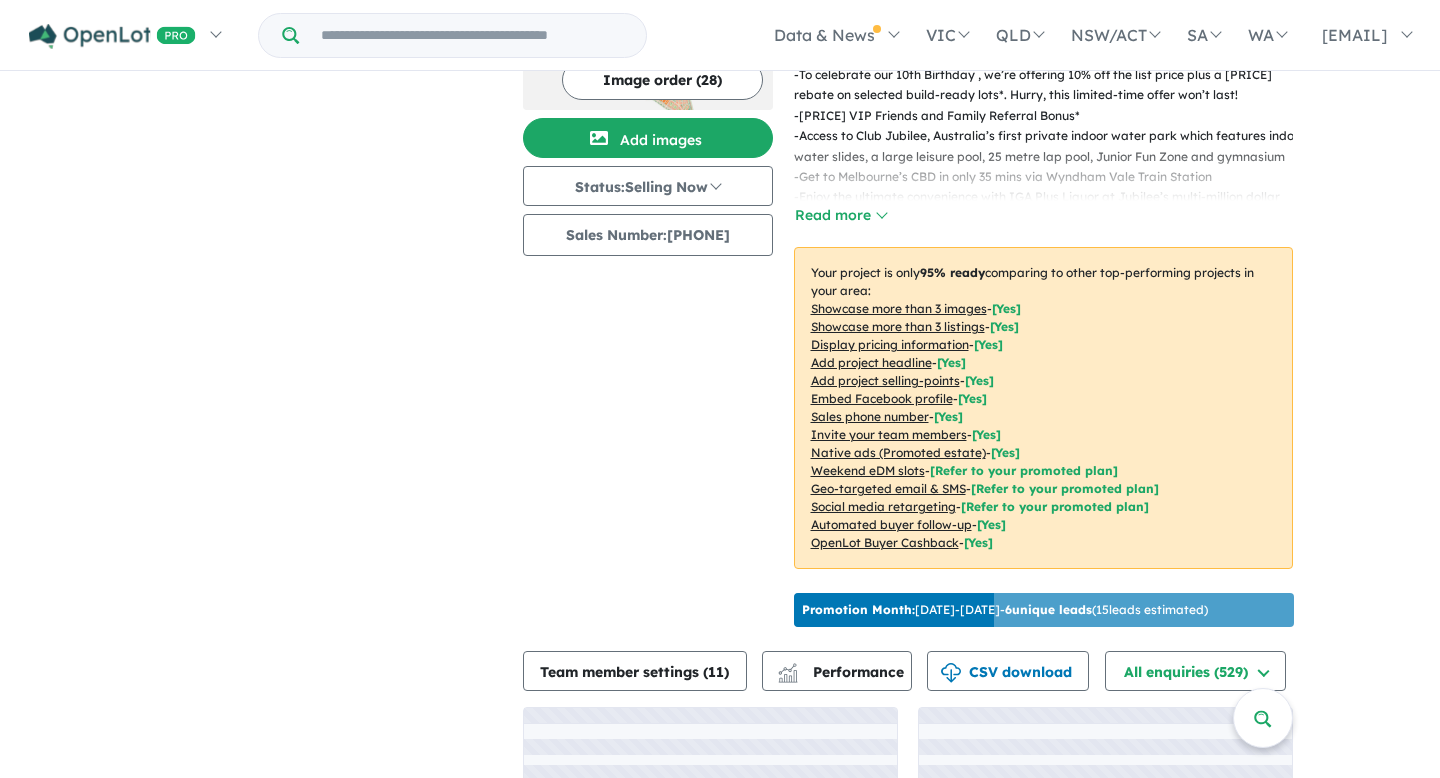 scroll, scrollTop: 2, scrollLeft: 0, axis: vertical 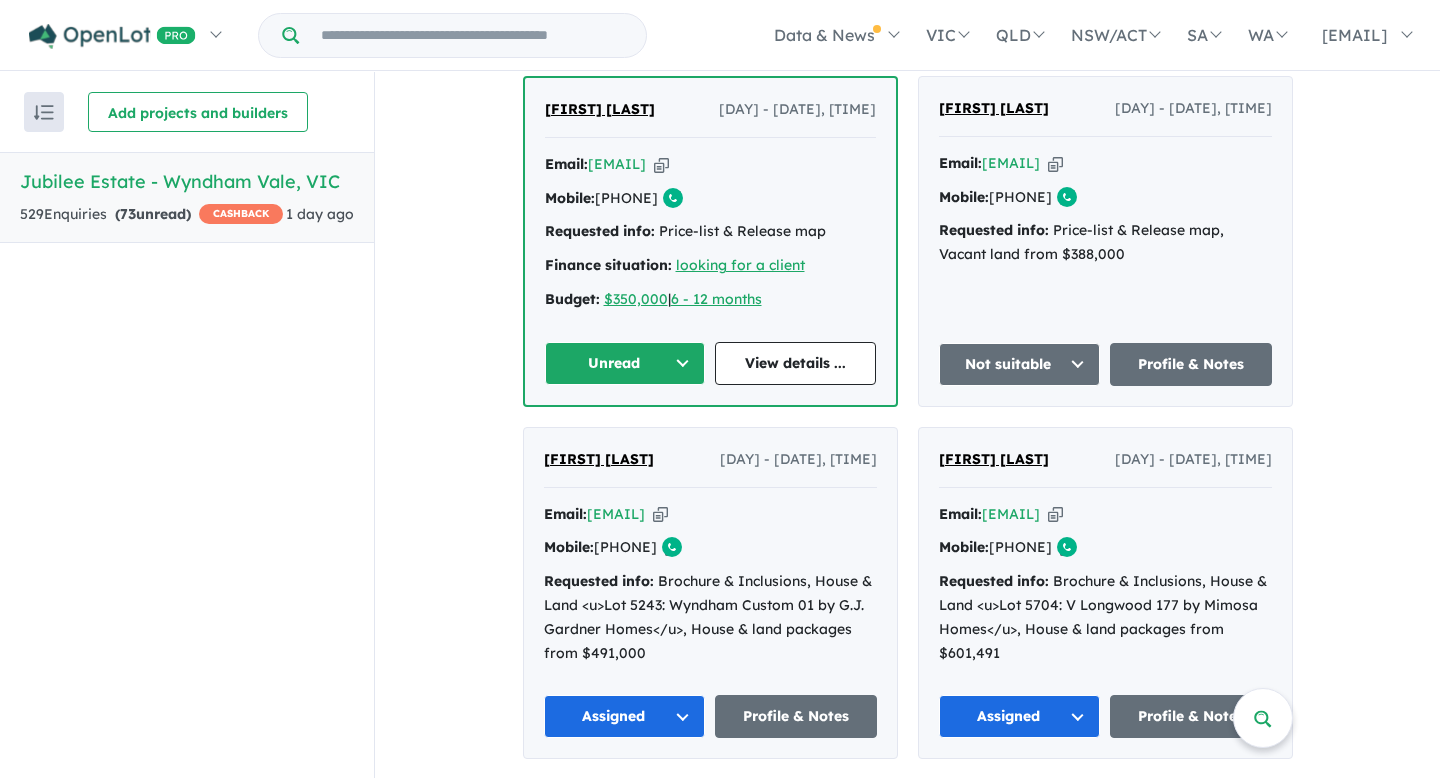 click on "Unread" at bounding box center [625, 363] 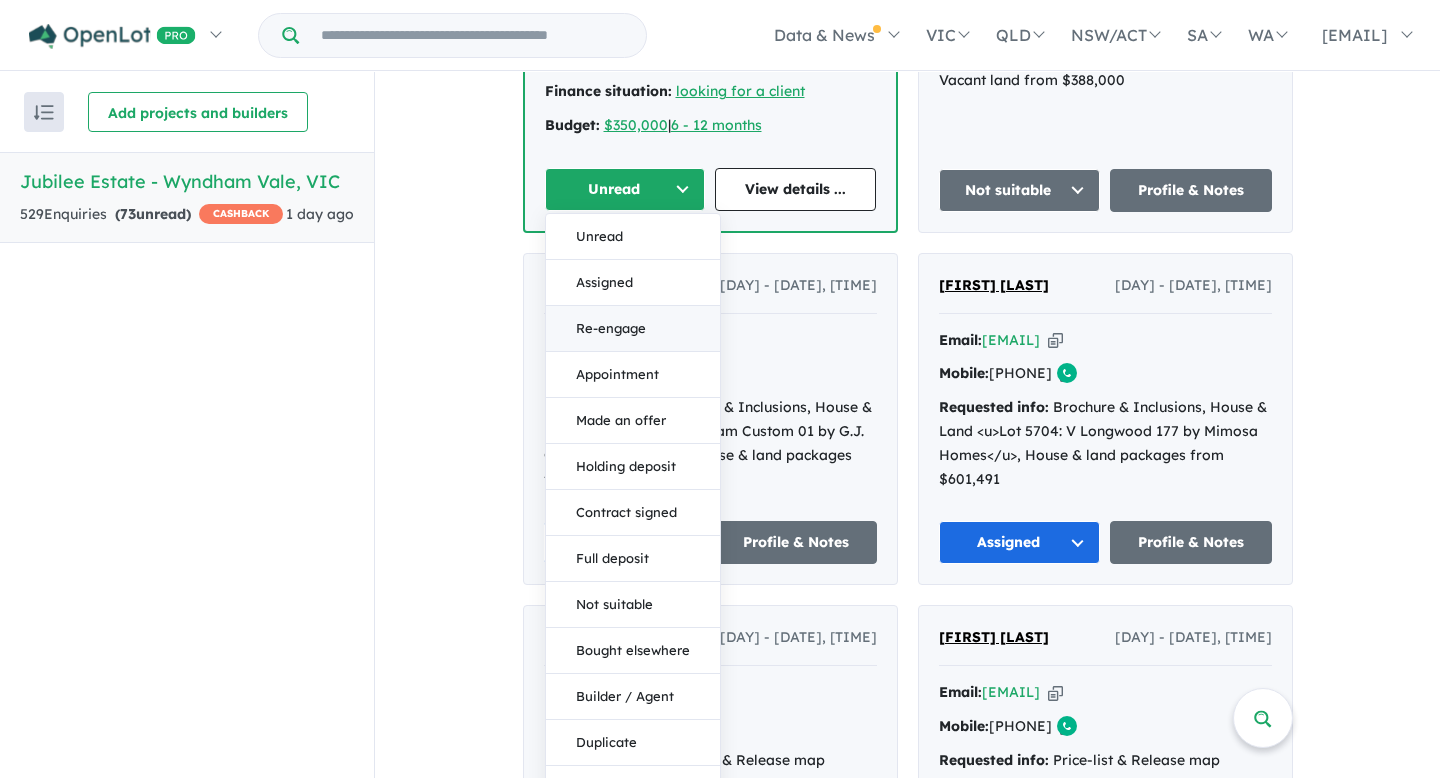 scroll, scrollTop: 1048, scrollLeft: 0, axis: vertical 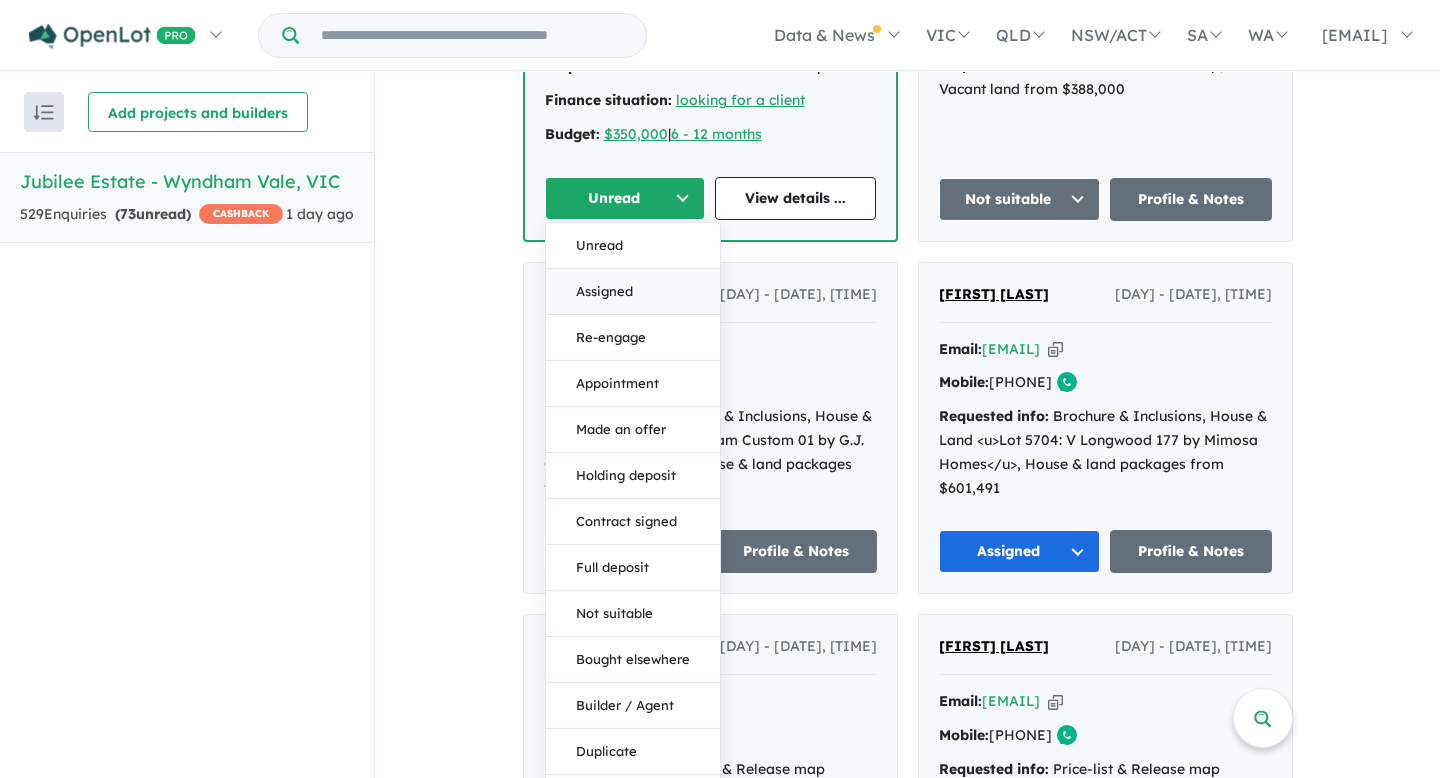 click on "Assigned" at bounding box center [633, 292] 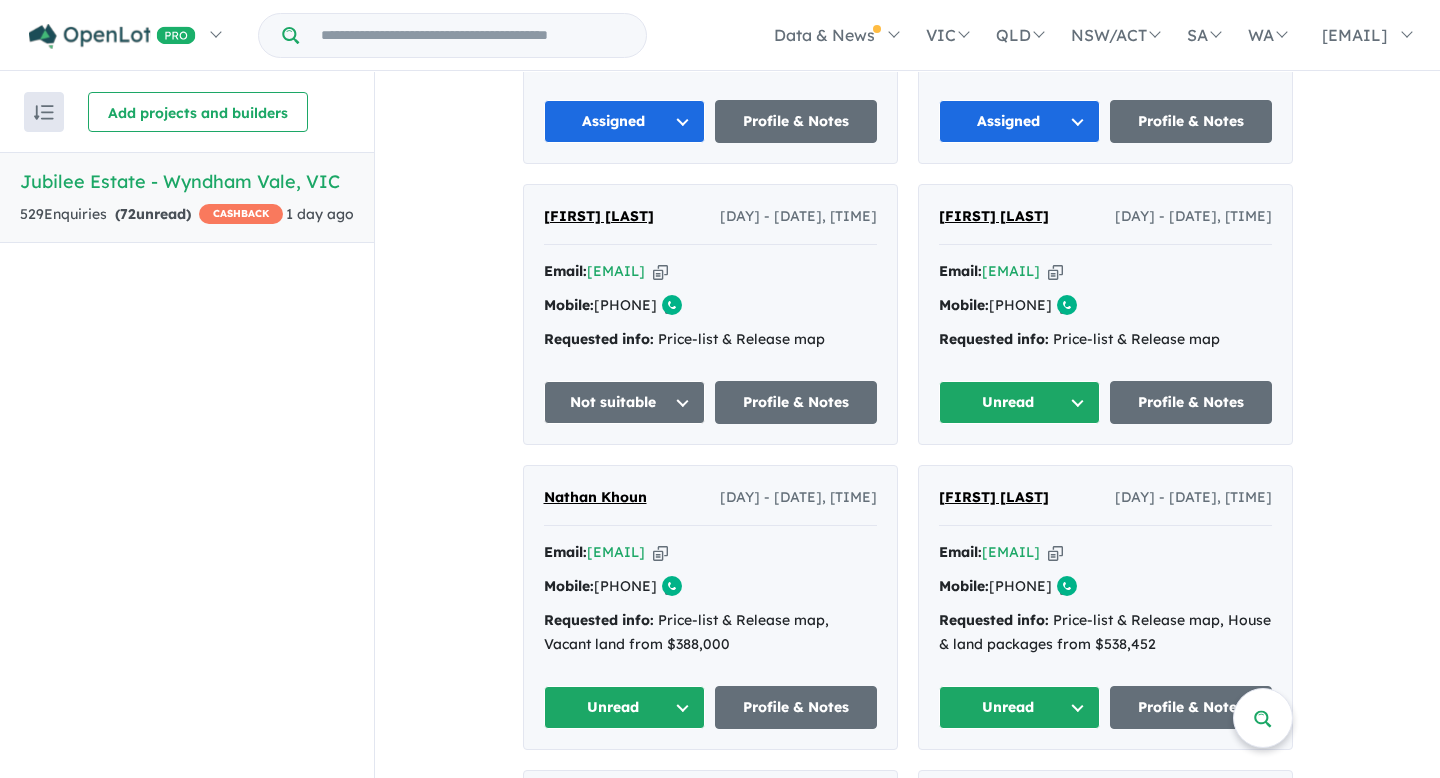 scroll, scrollTop: 1479, scrollLeft: 0, axis: vertical 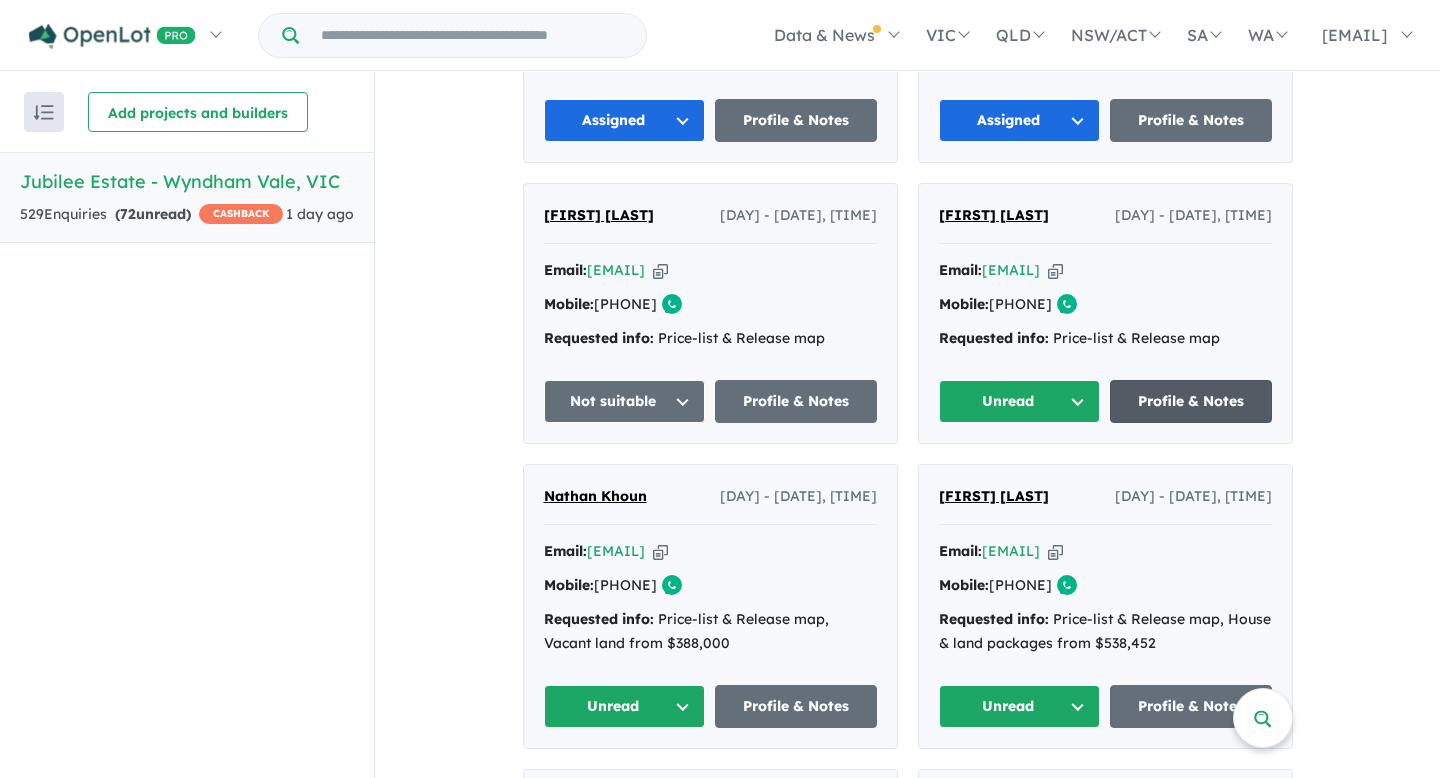 click on "Profile & Notes" at bounding box center [1191, 401] 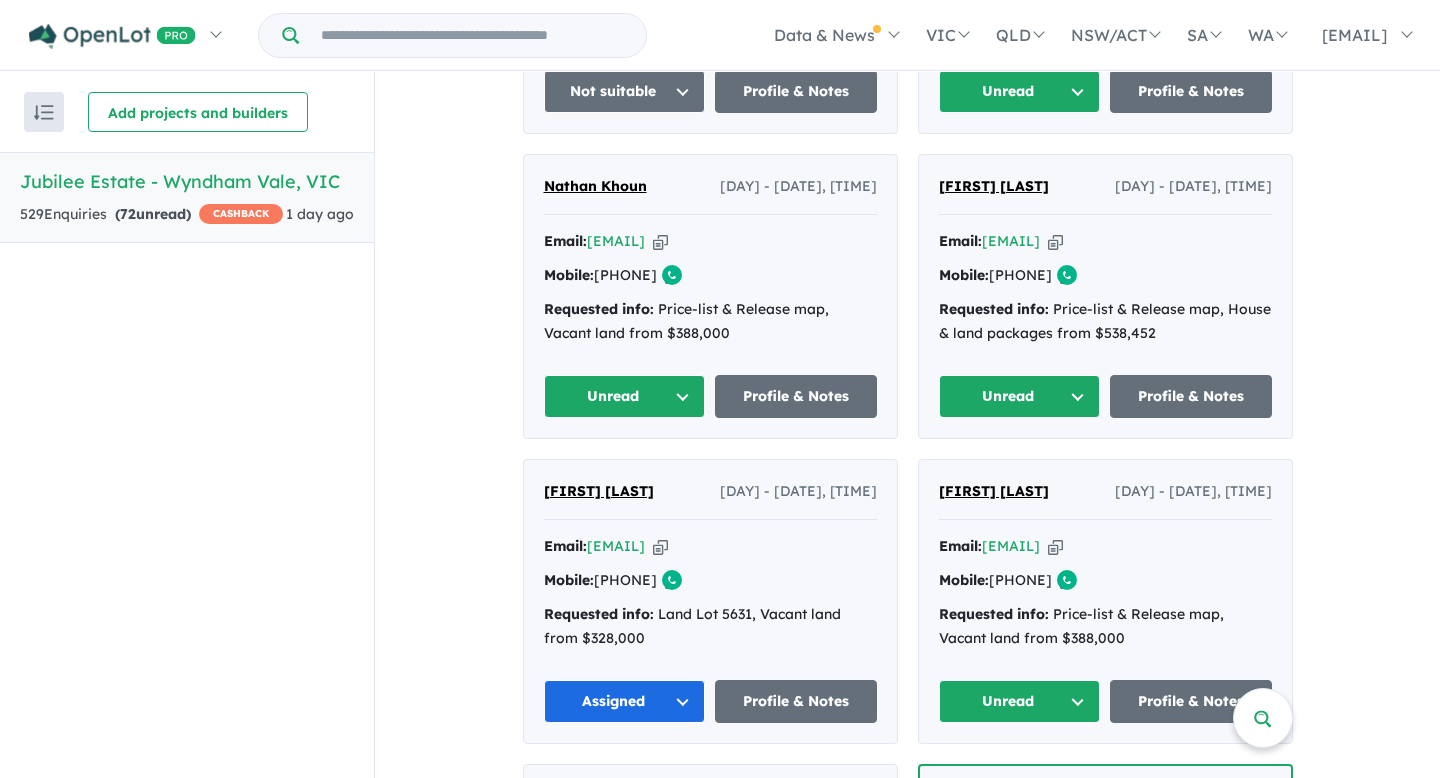 scroll, scrollTop: 1798, scrollLeft: 0, axis: vertical 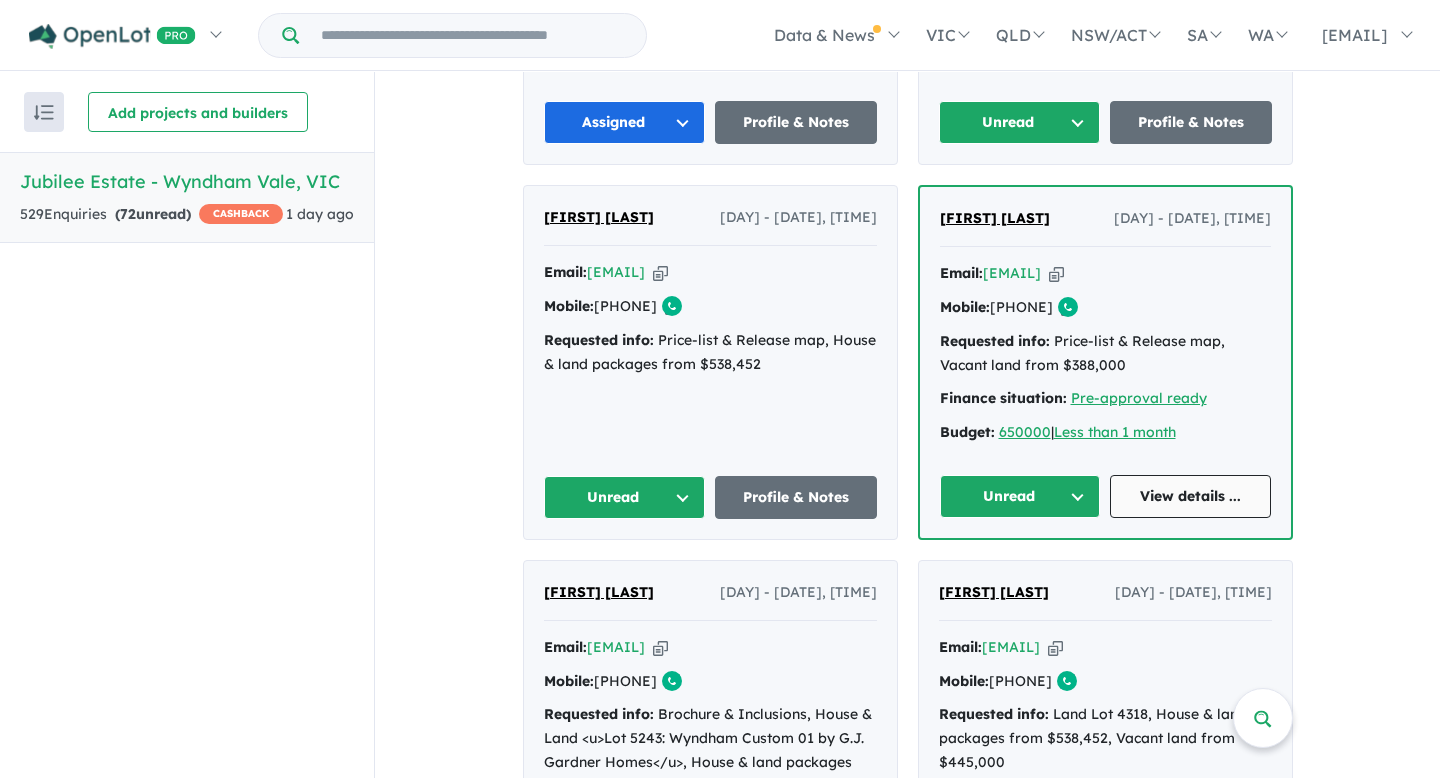 click on "View details ..." at bounding box center [1190, 496] 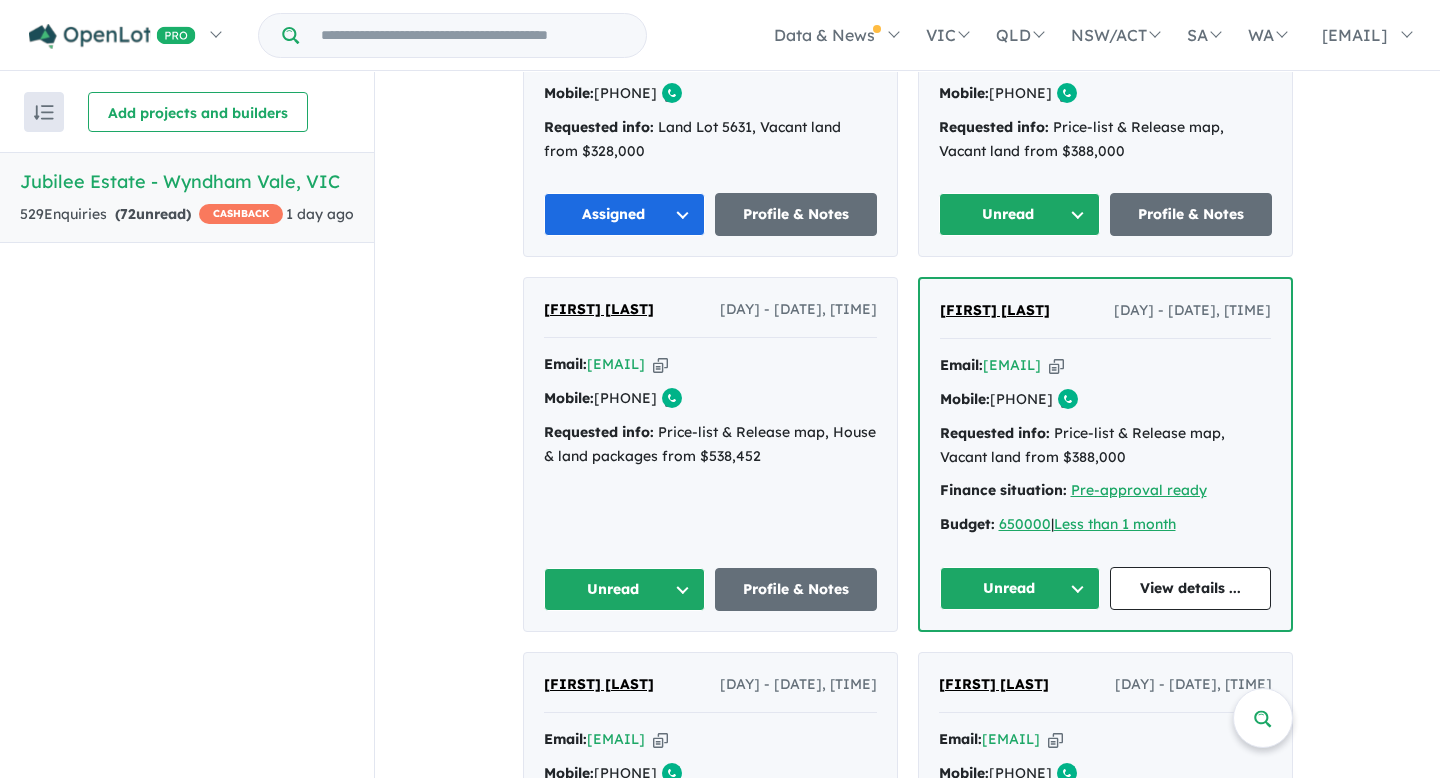 scroll, scrollTop: 2283, scrollLeft: 0, axis: vertical 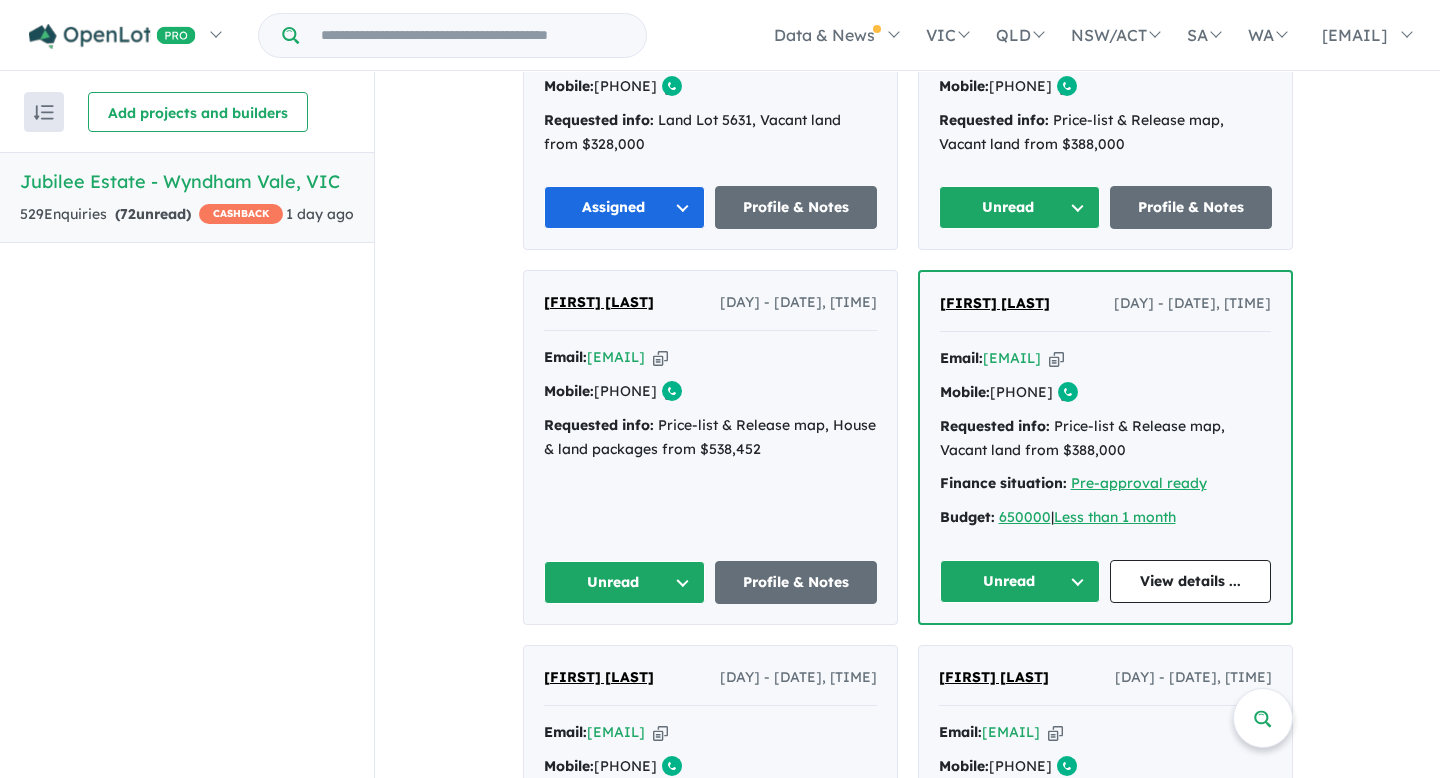click on "Unread" at bounding box center [625, 582] 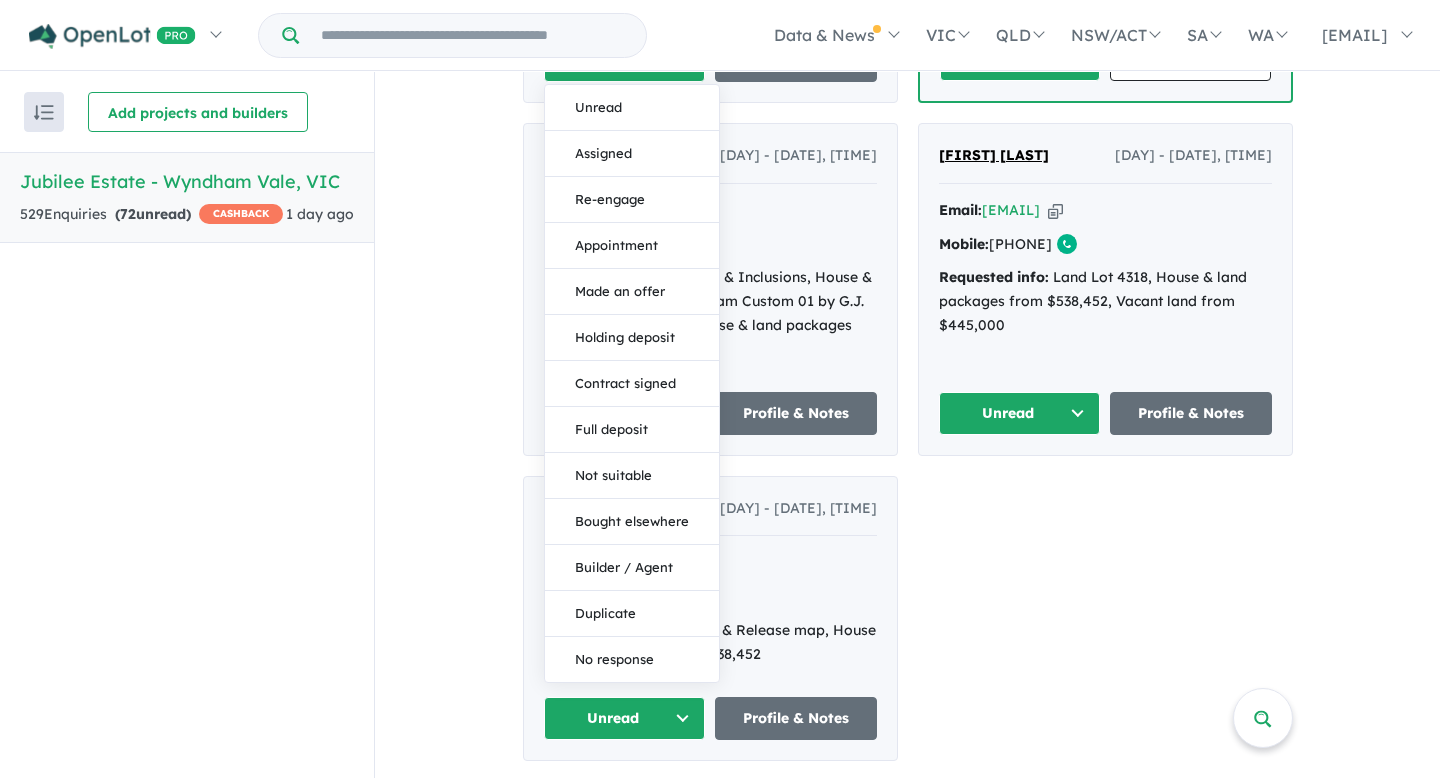scroll, scrollTop: 2800, scrollLeft: 0, axis: vertical 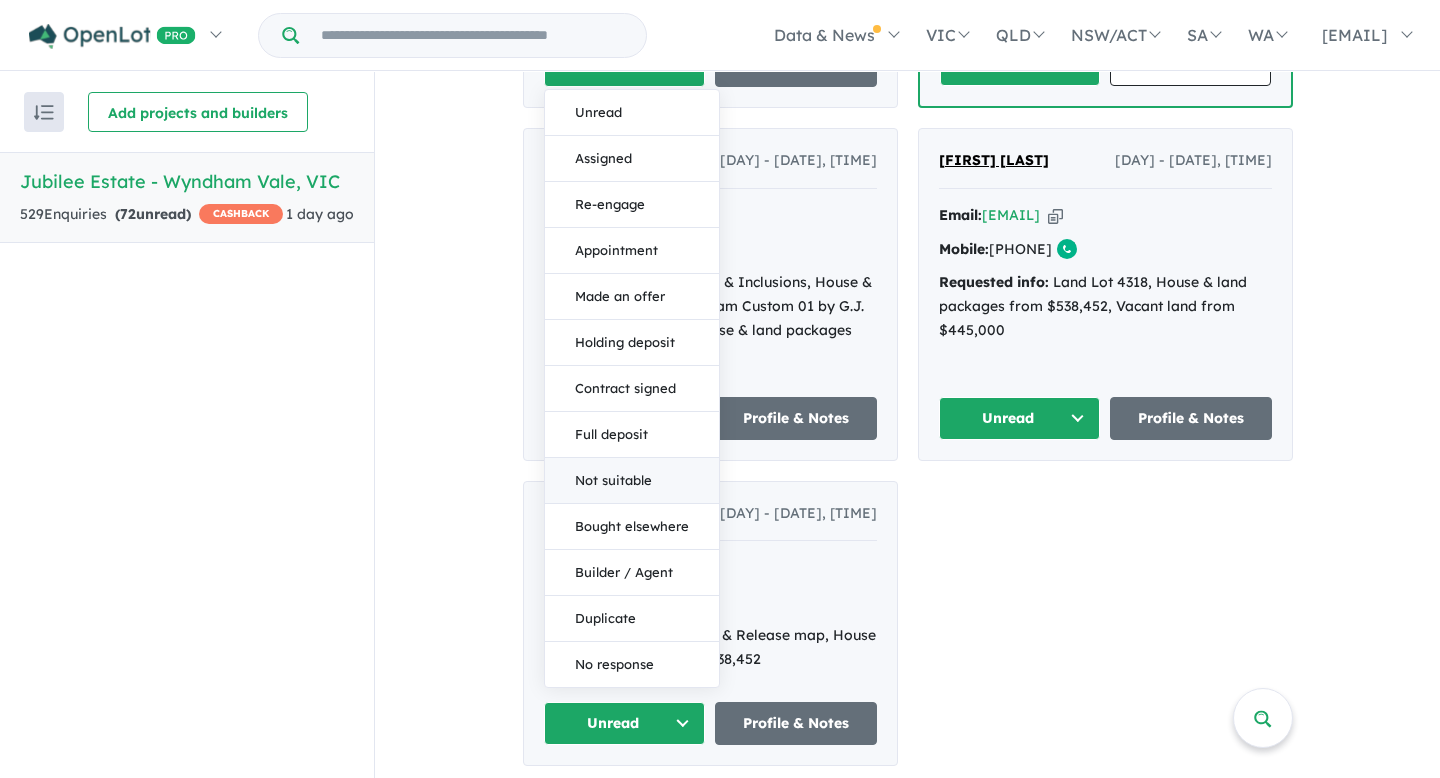click on "Not suitable" at bounding box center [632, 481] 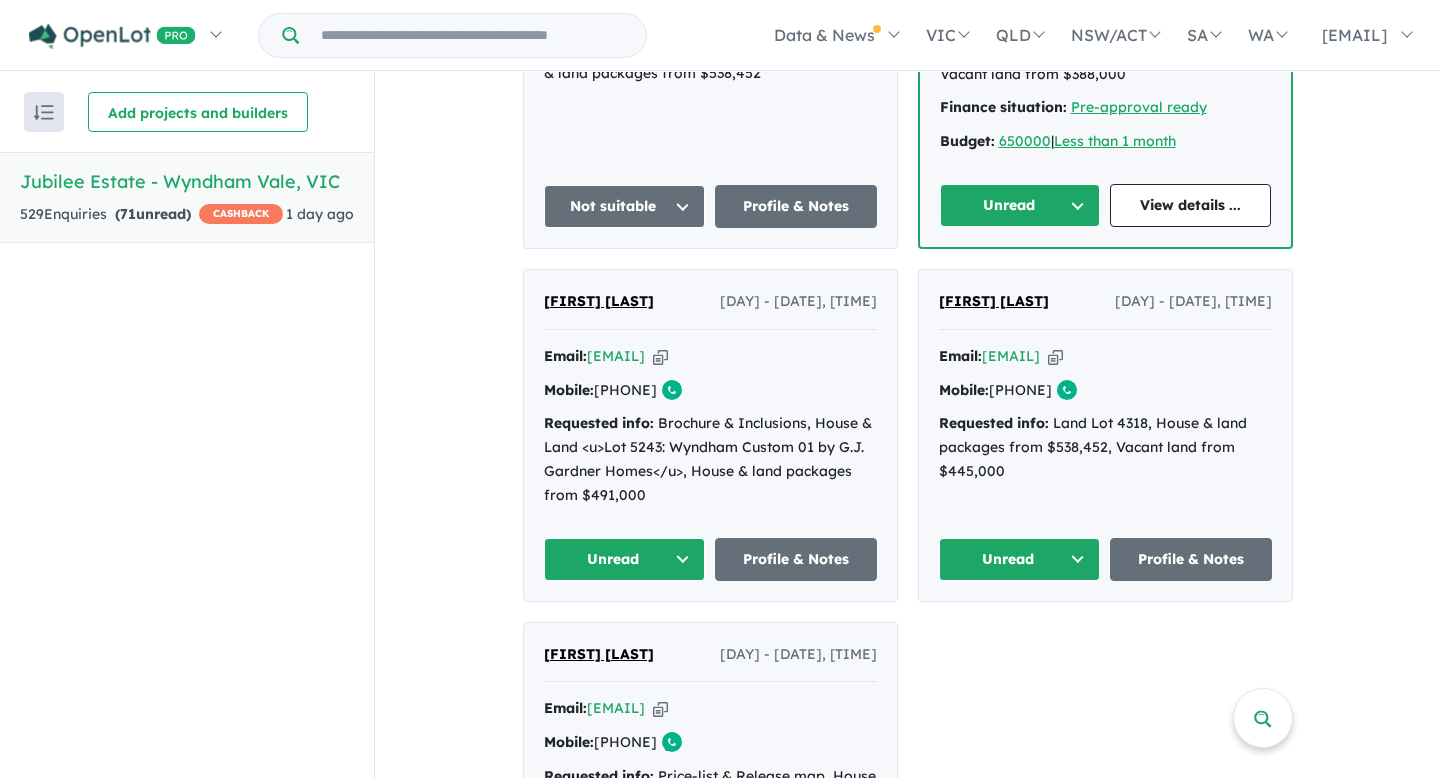 scroll, scrollTop: 2661, scrollLeft: 0, axis: vertical 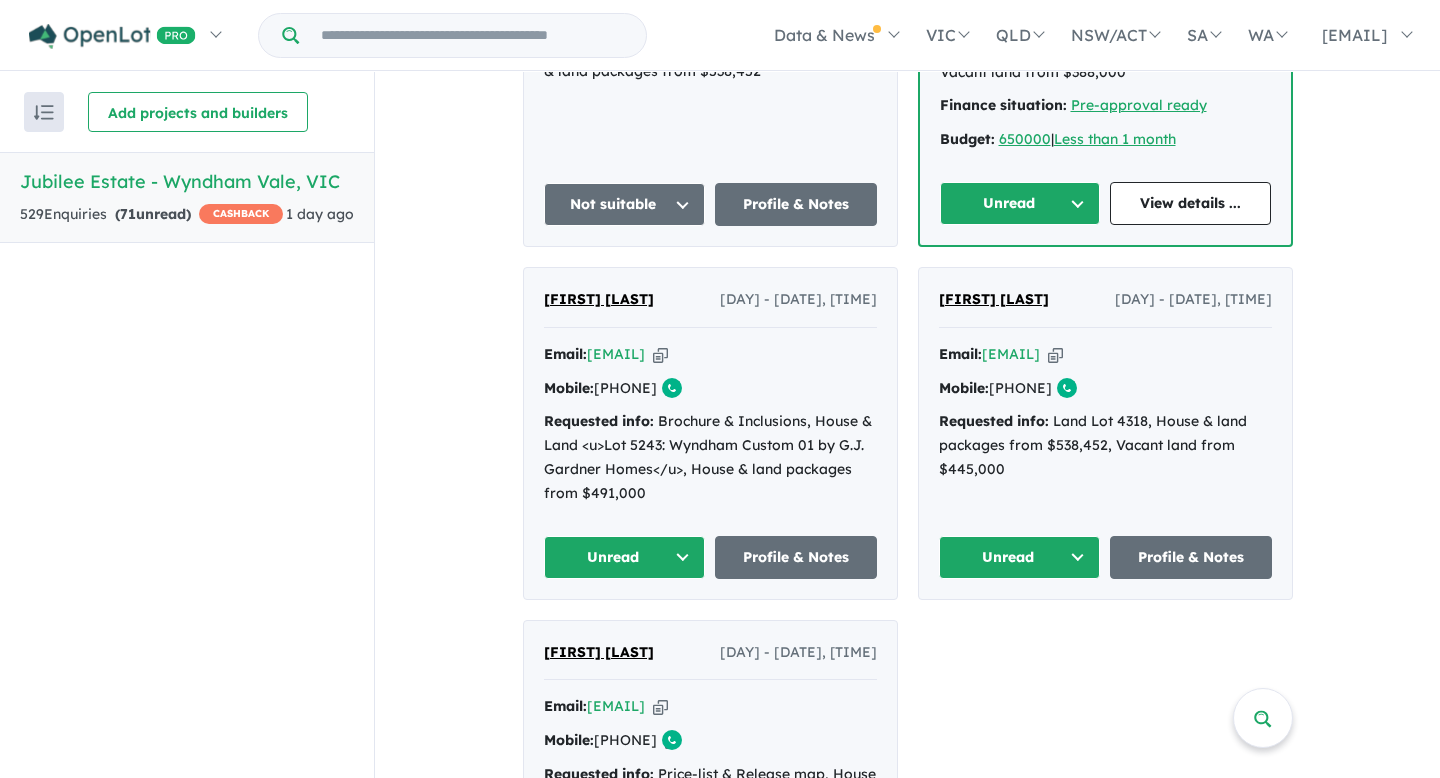 drag, startPoint x: 688, startPoint y: 437, endPoint x: 613, endPoint y: 441, distance: 75.10659 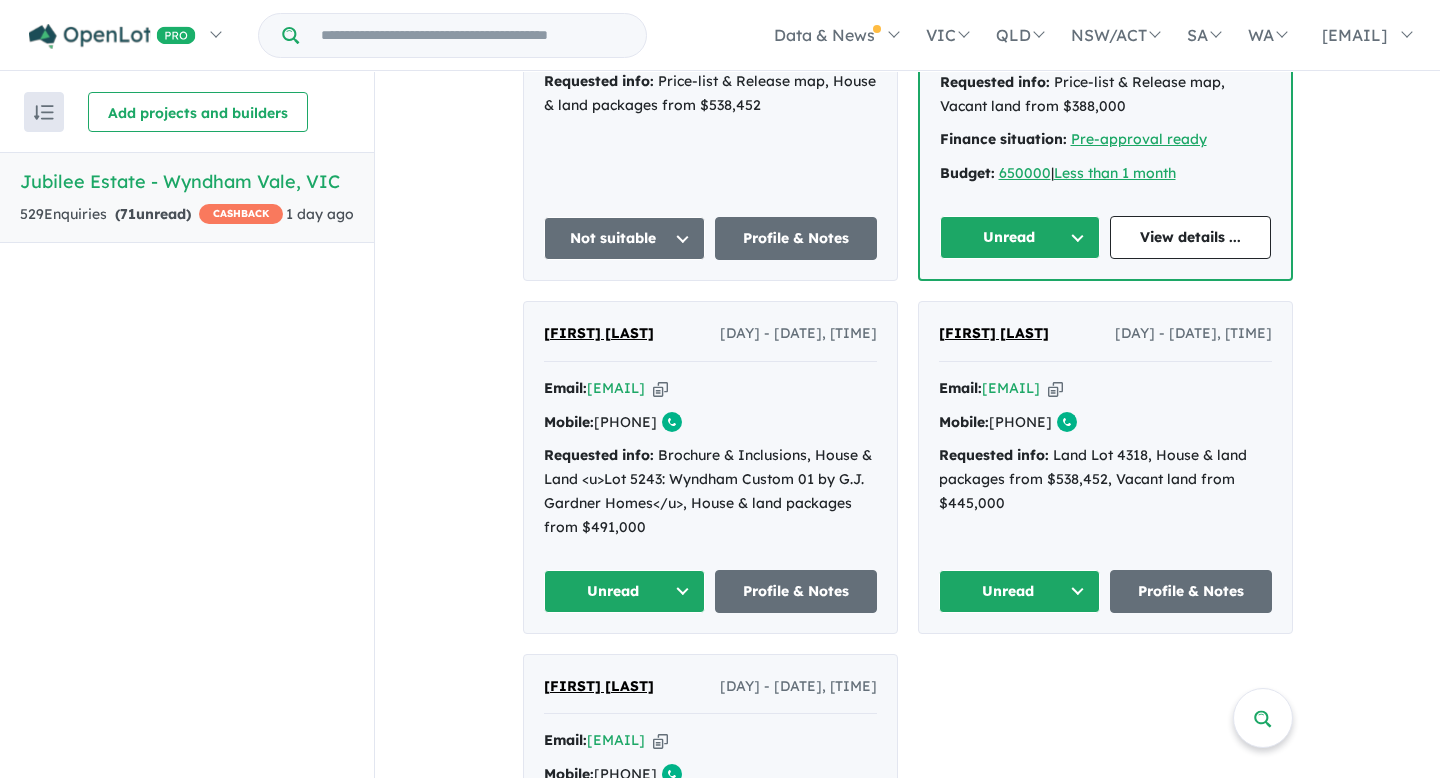 scroll, scrollTop: 2639, scrollLeft: 0, axis: vertical 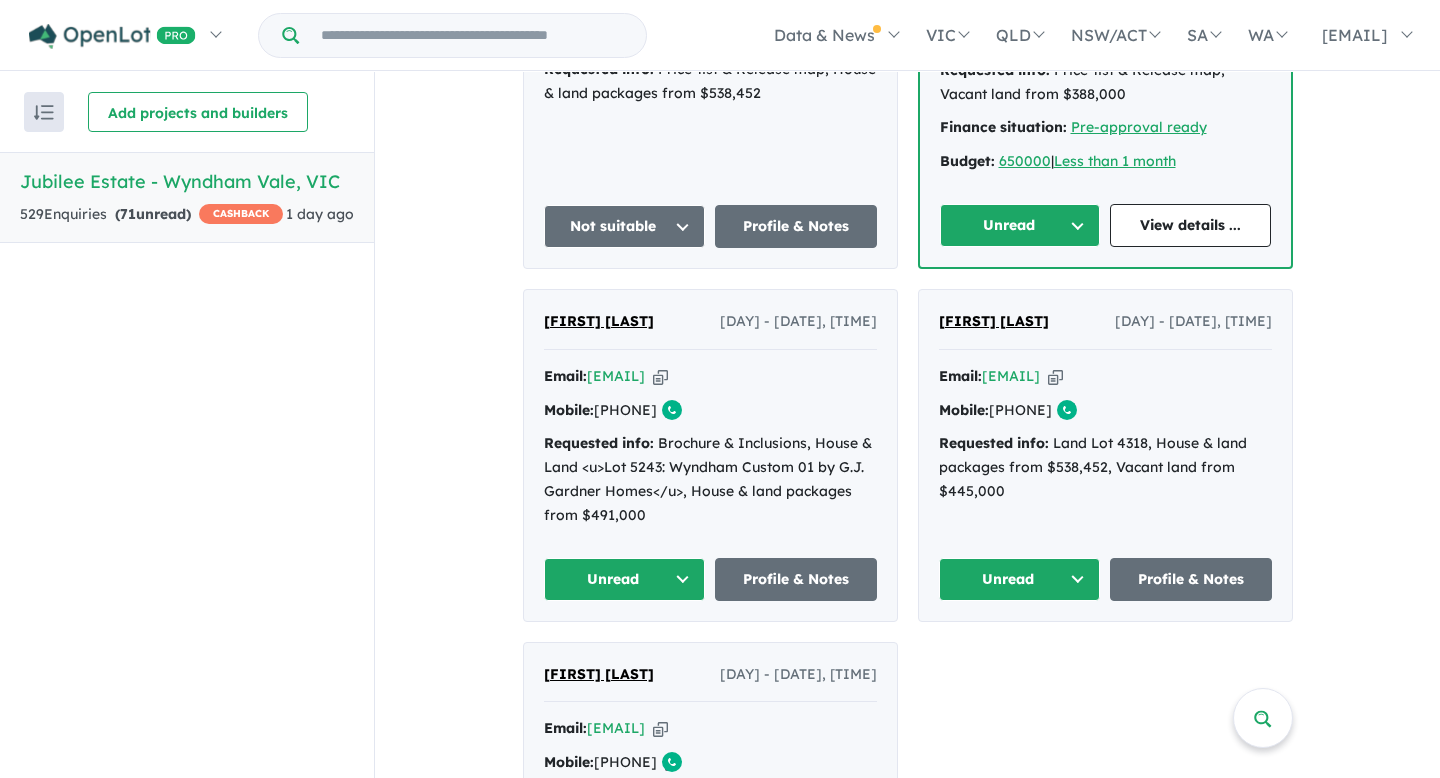 click on "Unread" at bounding box center [625, 579] 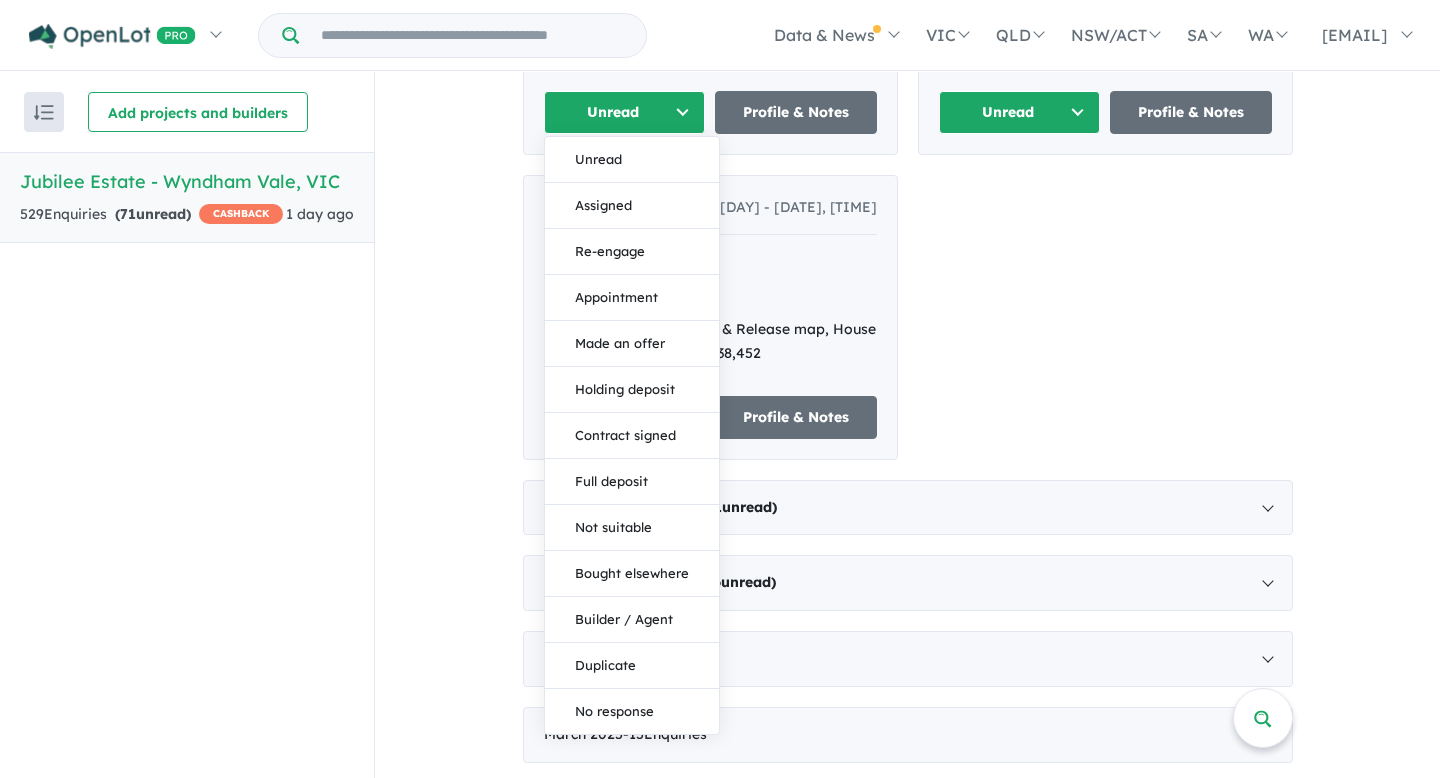 scroll, scrollTop: 3317, scrollLeft: 0, axis: vertical 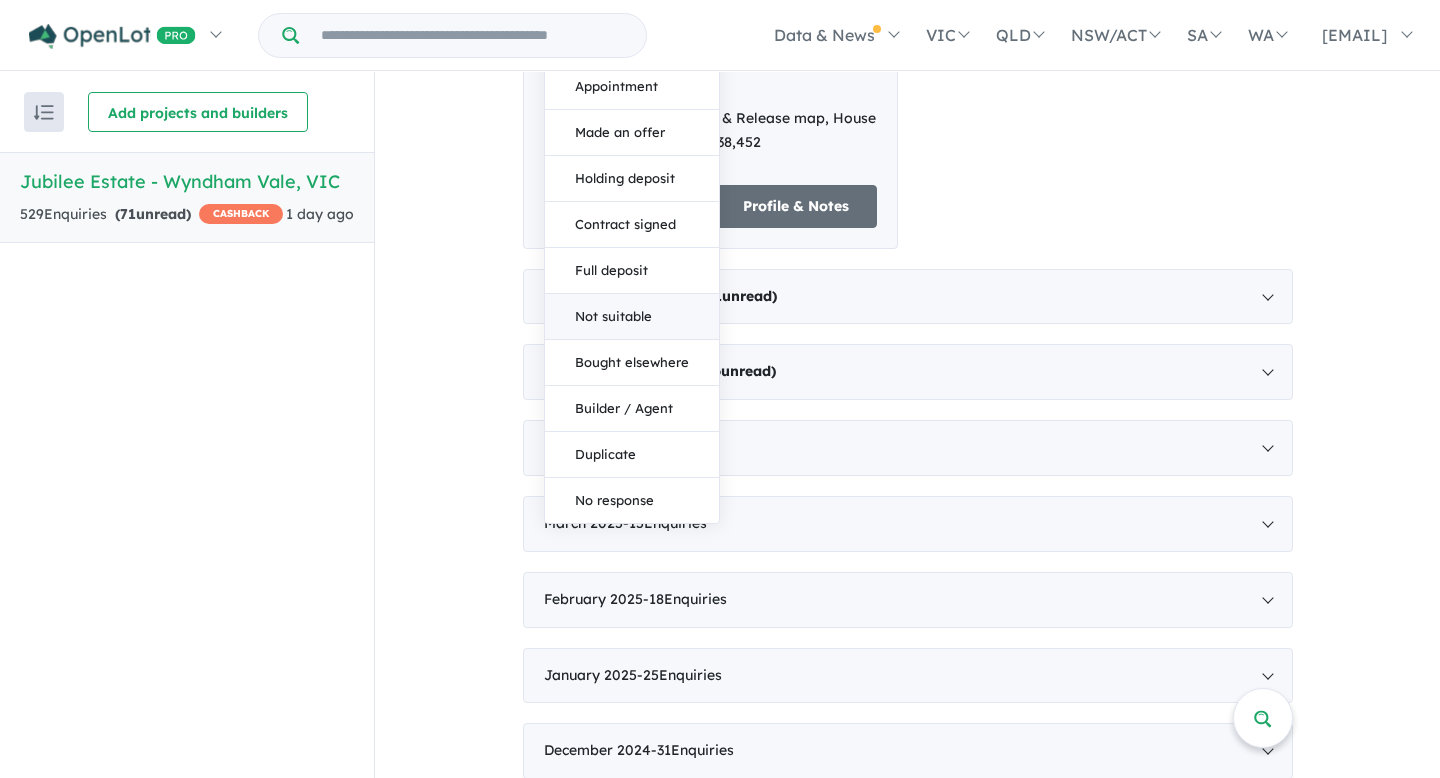 click on "Not suitable" at bounding box center [632, 317] 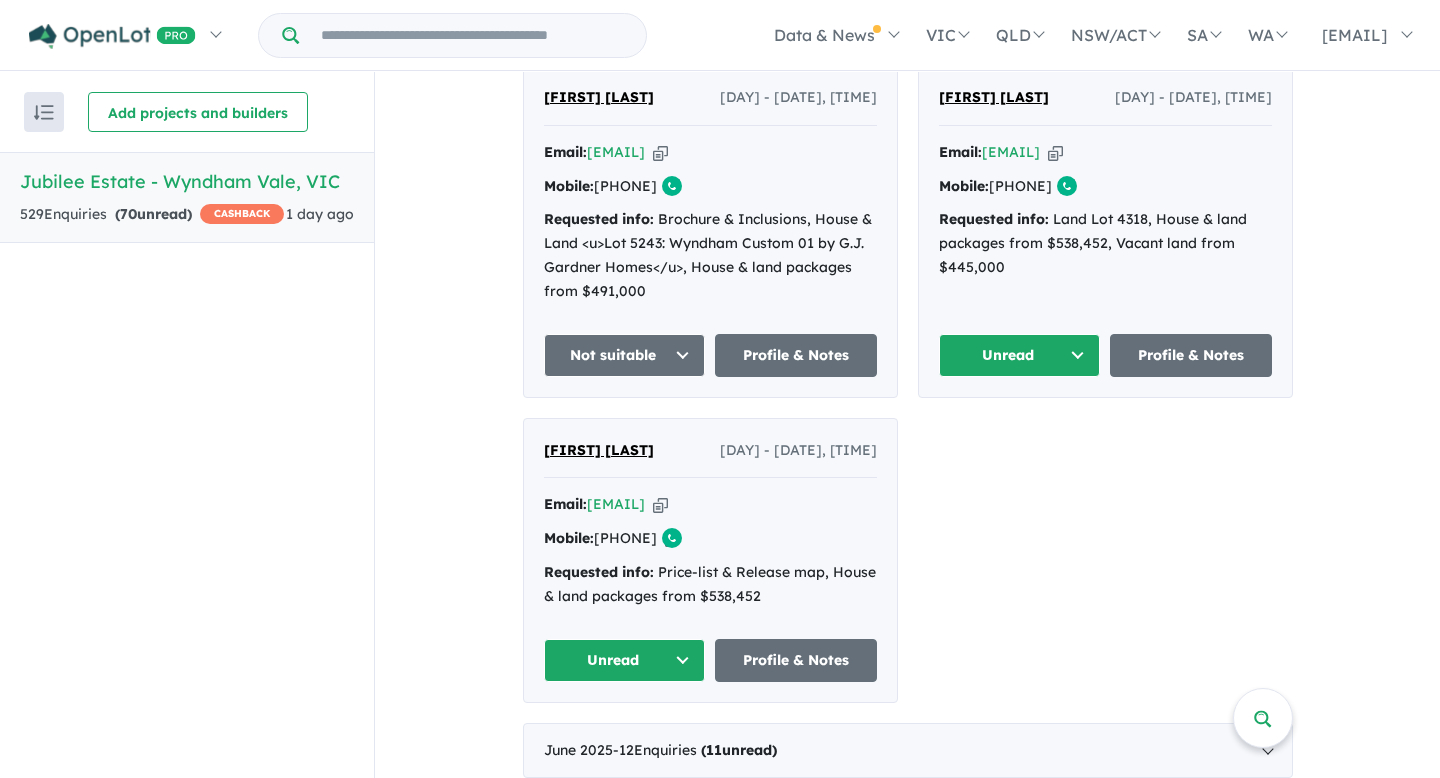 scroll, scrollTop: 2846, scrollLeft: 0, axis: vertical 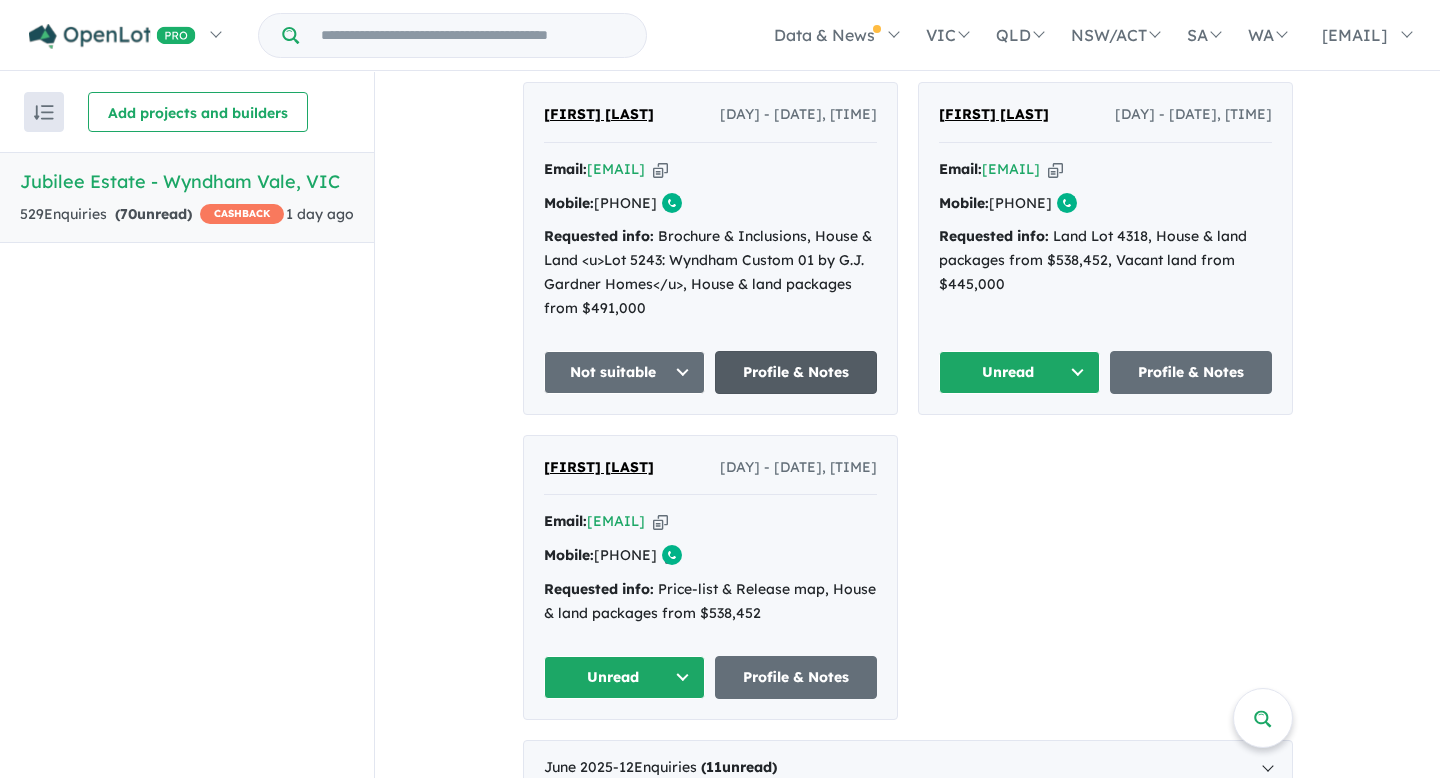 click on "Profile & Notes" at bounding box center [796, 372] 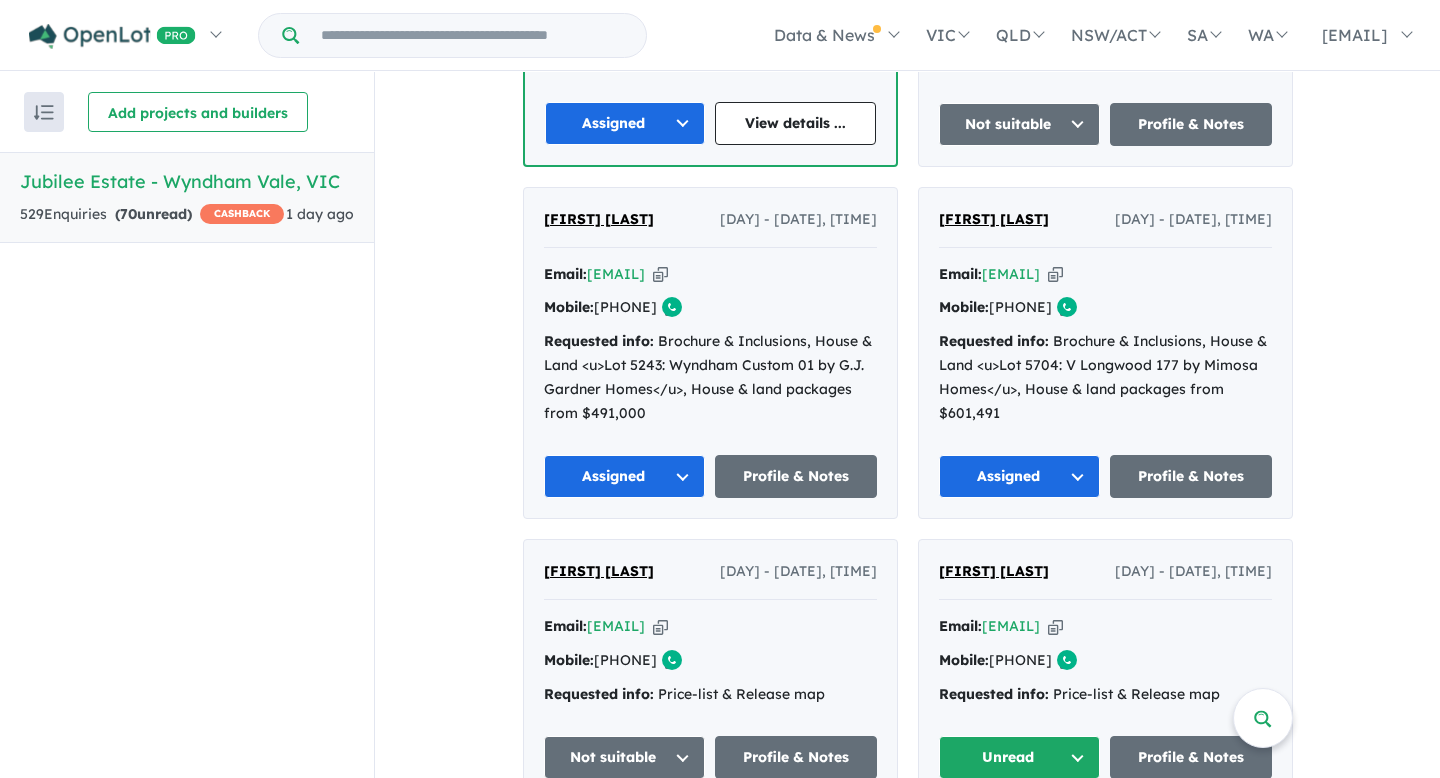 scroll, scrollTop: 1116, scrollLeft: 0, axis: vertical 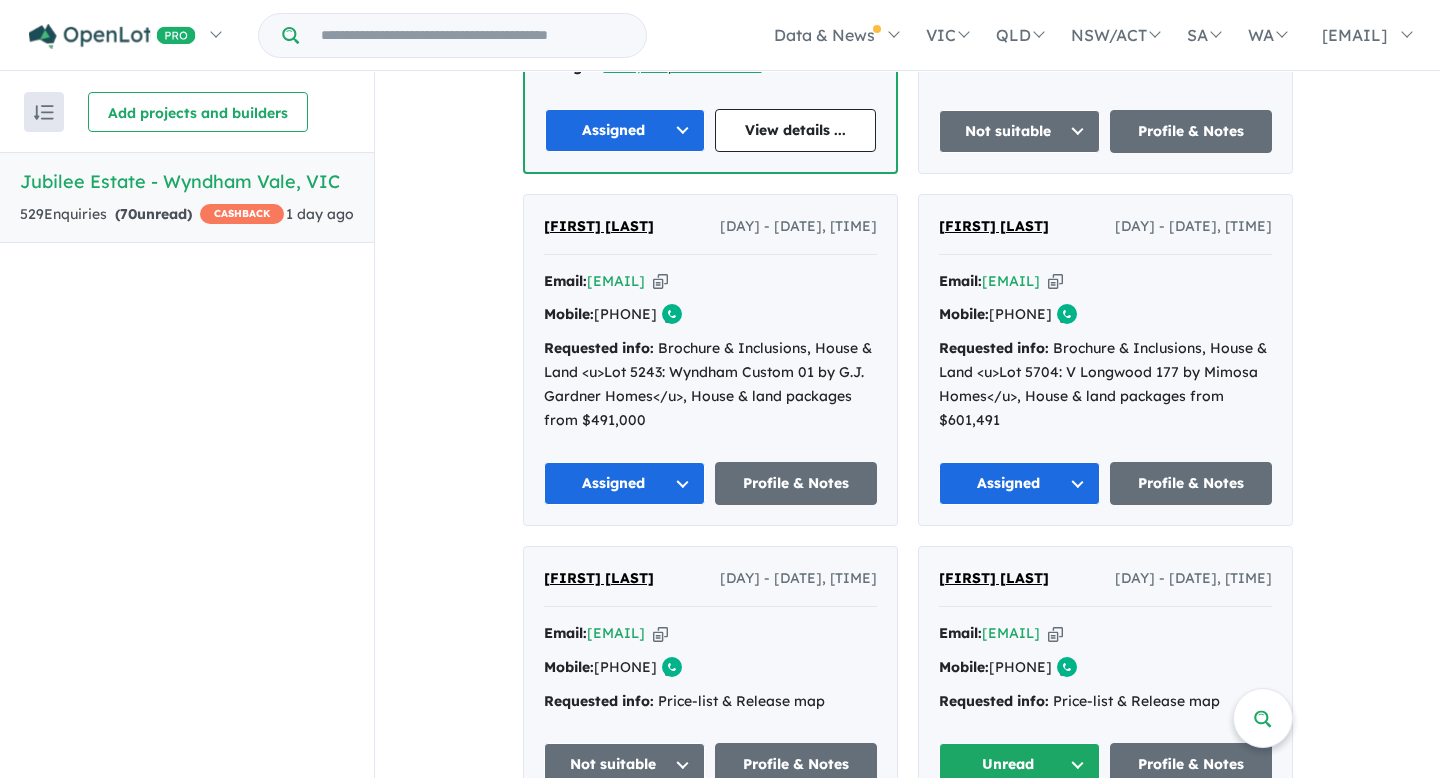 click on "View  all  projects in your account Jubilee Estate - Wyndham Vale OPENLOT $ 200  CASHBACK Land sizes  from   263 m 2  to  394 m 2 Land prices  start from   $ 388,000 House & Land:  3  Bed   2  Bath   1  Car  from  $ 538,452 Update ( 48 ) NEW RELEASE: Live close to the future P-12 MacKillop College, opening from 2028* -  Over 10 years, Jubilee Wyndham Vale has grown into a vibrant, connected and established community that thousands of families already call home — and now is the perfect time to join them.
To celebrate our 10th Birthday , we’re offering 10% off the list price plus a $10,000 rebate on selected build-ready lots*. Hurry, this limited-time offer won’t last! -  $5,000 VIP Friends and Family Referral Bonus* -  Access to Club Jubilee, Australia’s first private indoor water park which features indoor water slides, a large leisure pool, 25 metre lap pool, Junior Fun Zone and gymnasium -  Get to Melbourne’s CBD in only 35 mins via Wyndham Vale Train Station -  -  -  -  -  -  -  Read more [" at bounding box center (907, 2077) 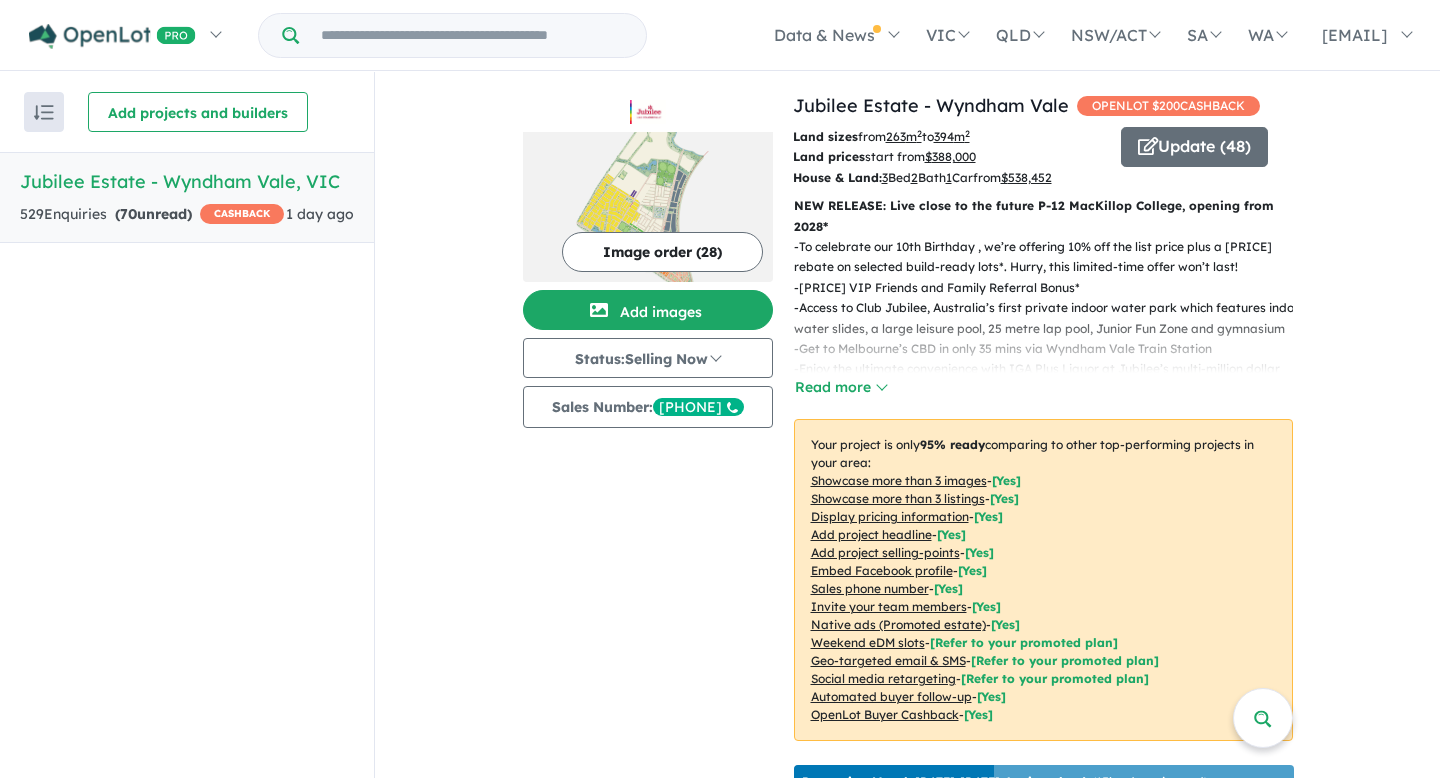 click on "Image order ( 28 )" at bounding box center (662, 252) 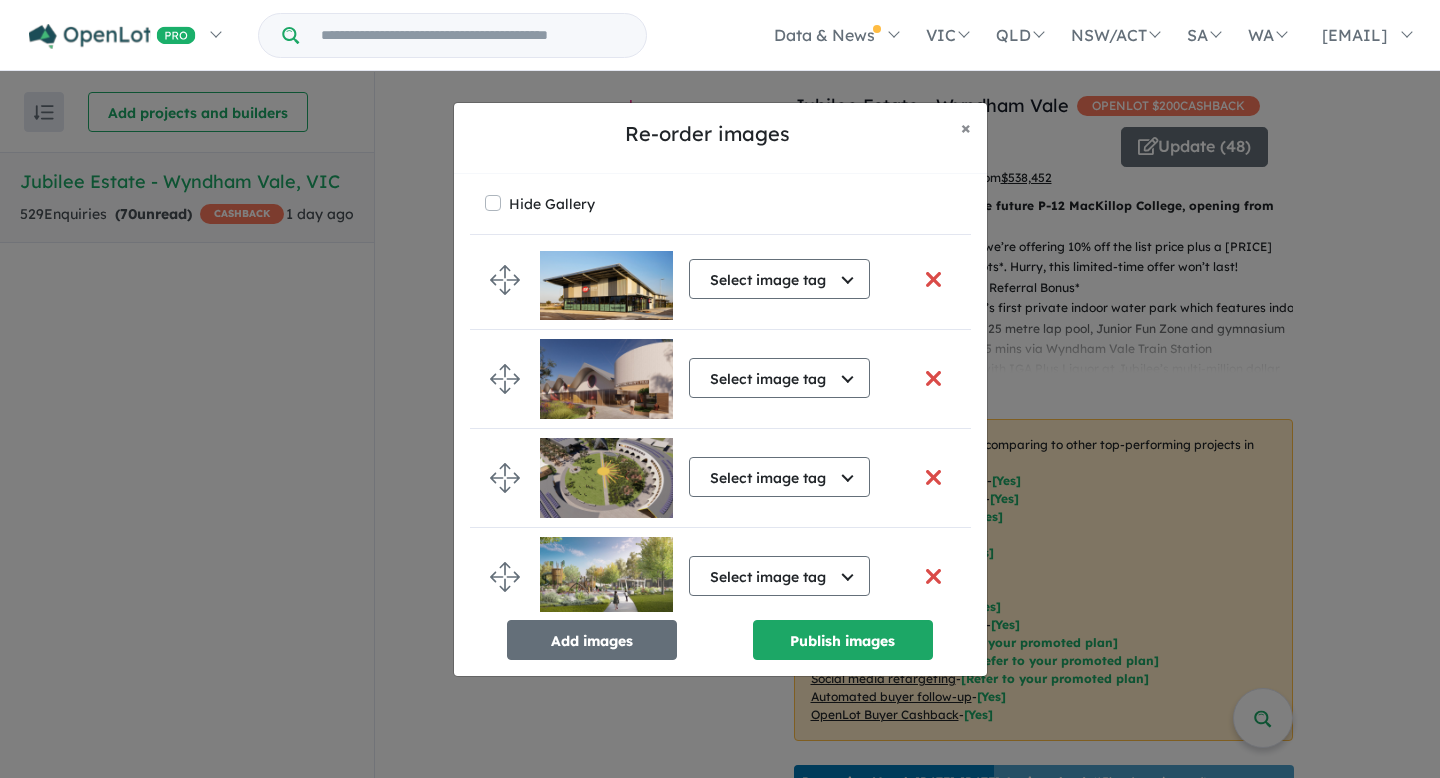 scroll, scrollTop: 2418, scrollLeft: 0, axis: vertical 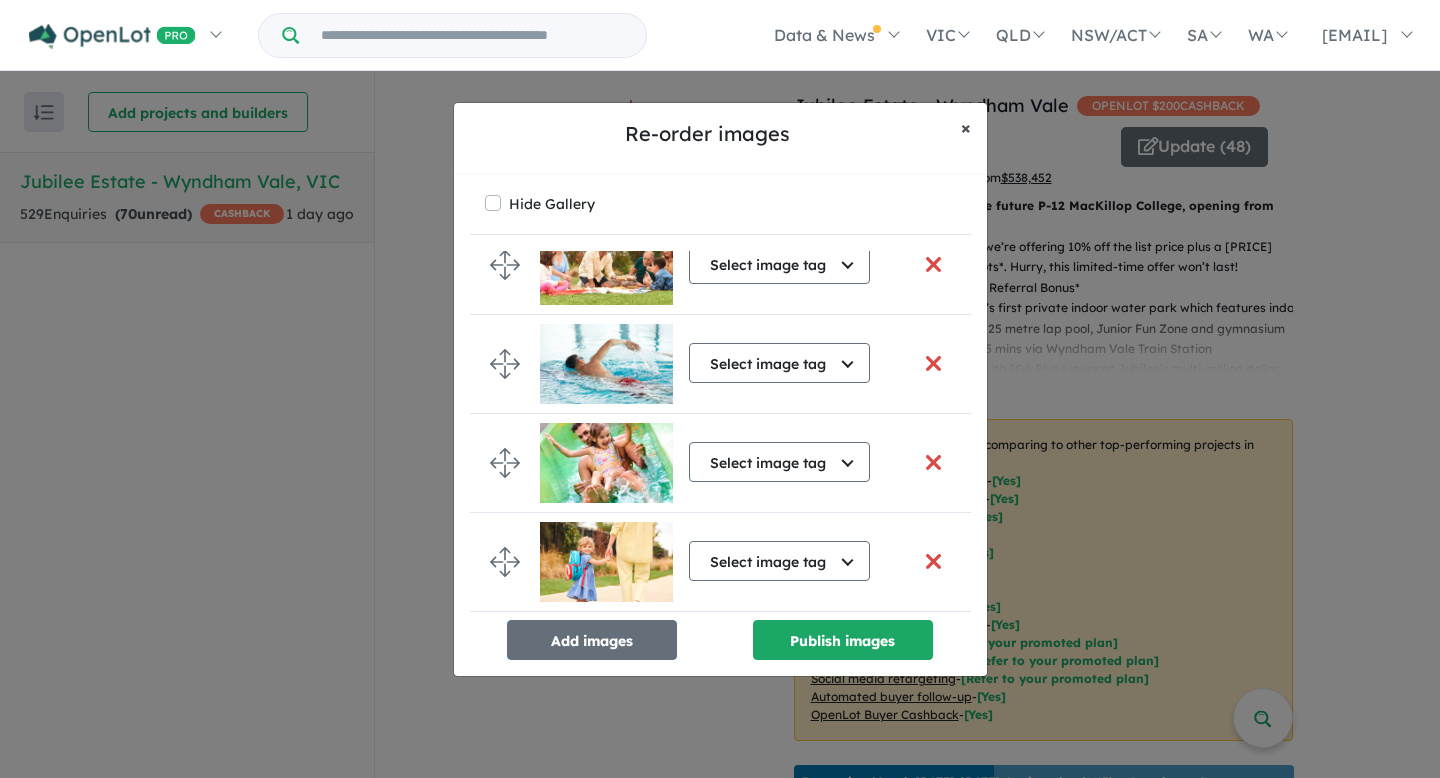 click on "×" at bounding box center (966, 127) 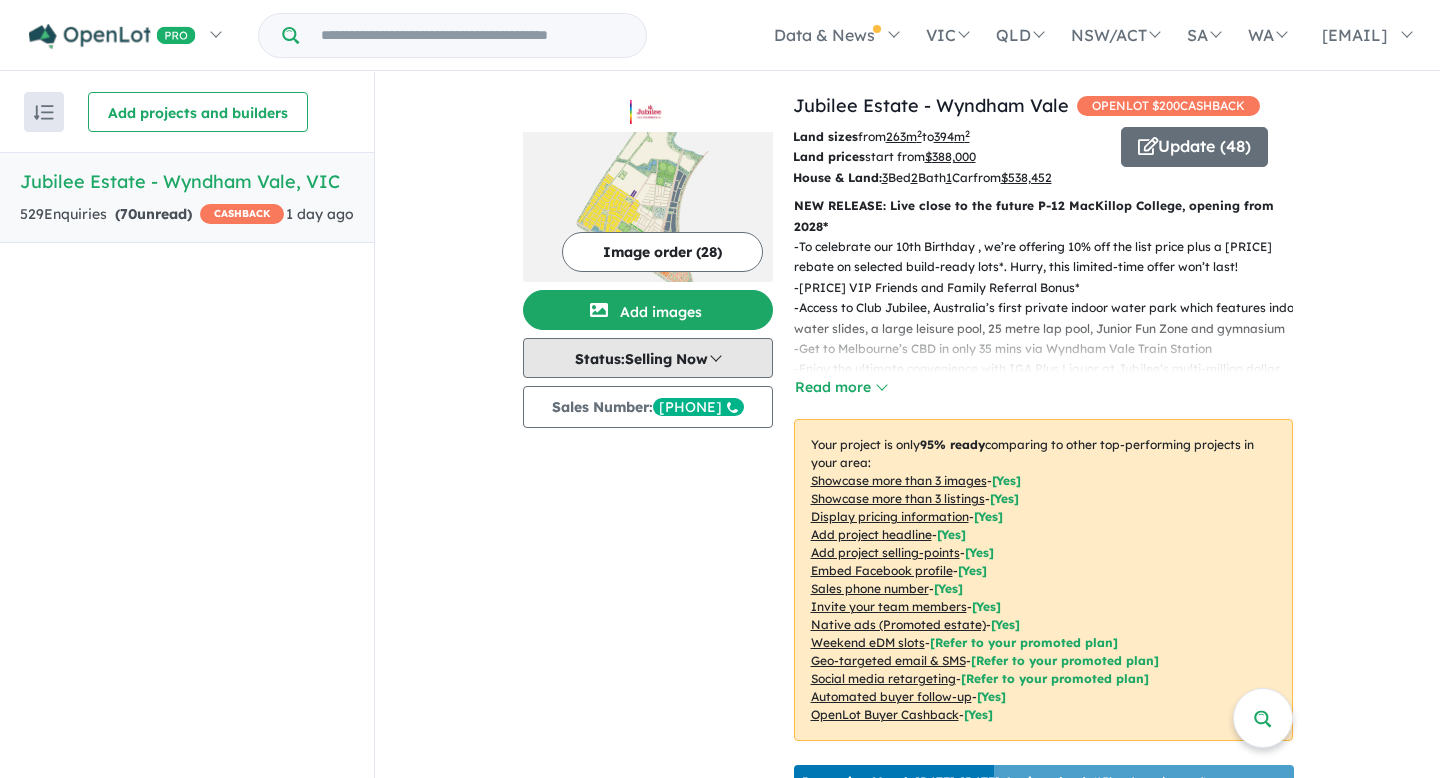 click on "Status:  Selling Now" at bounding box center [648, 358] 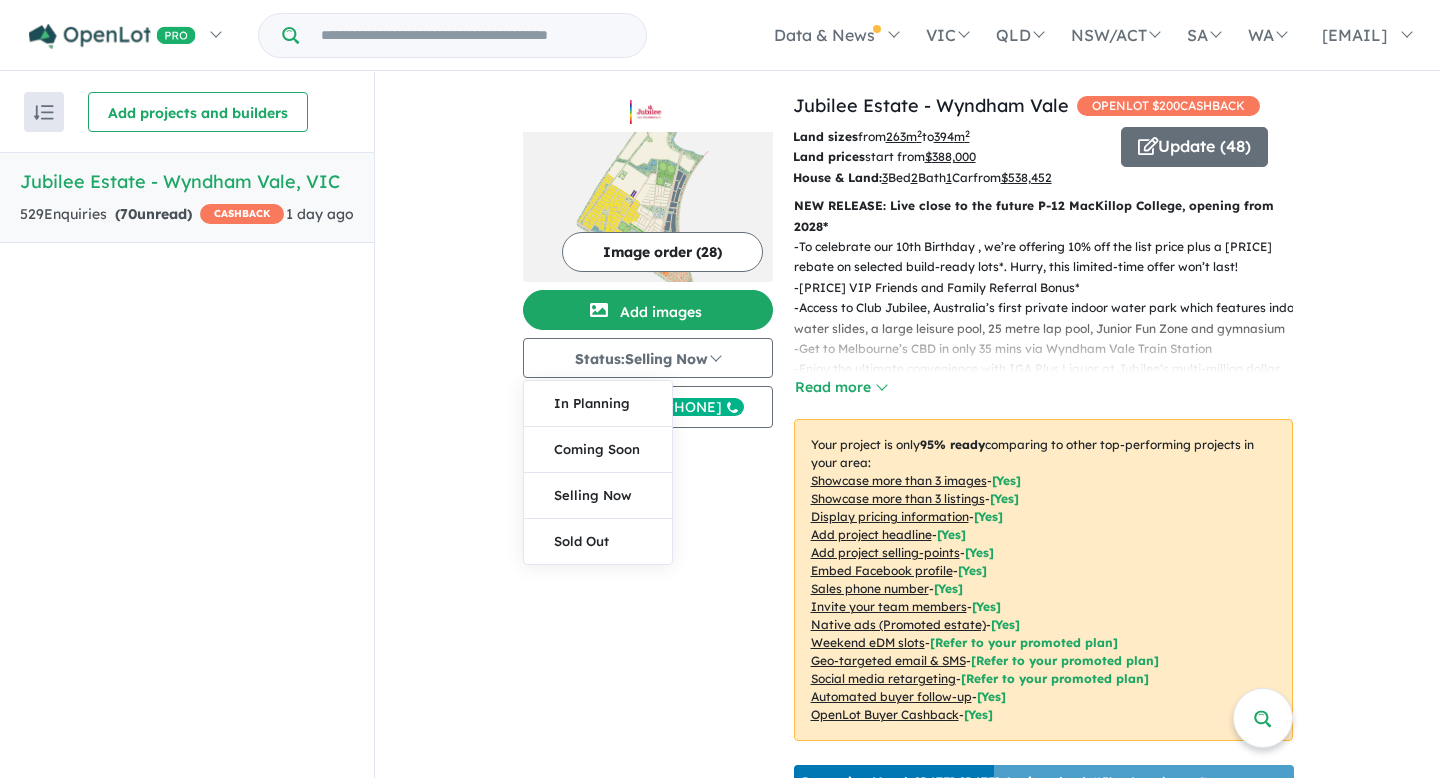 click on "Image order ( 28 ) Add images Status:  Selling Now In Planning Coming Soon Selling Now Sold Out Sales Number:  +610482076158" at bounding box center (658, 449) 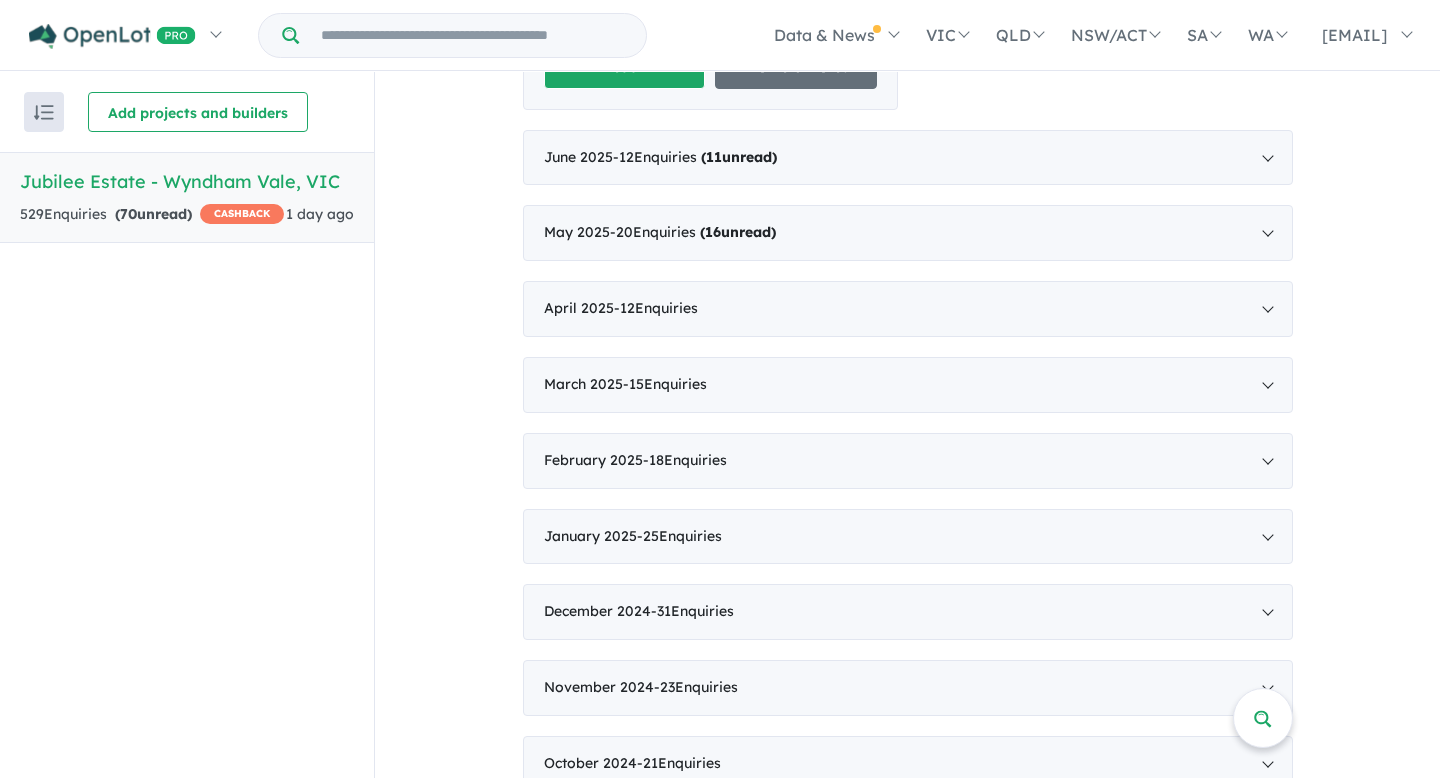 scroll, scrollTop: 3482, scrollLeft: 0, axis: vertical 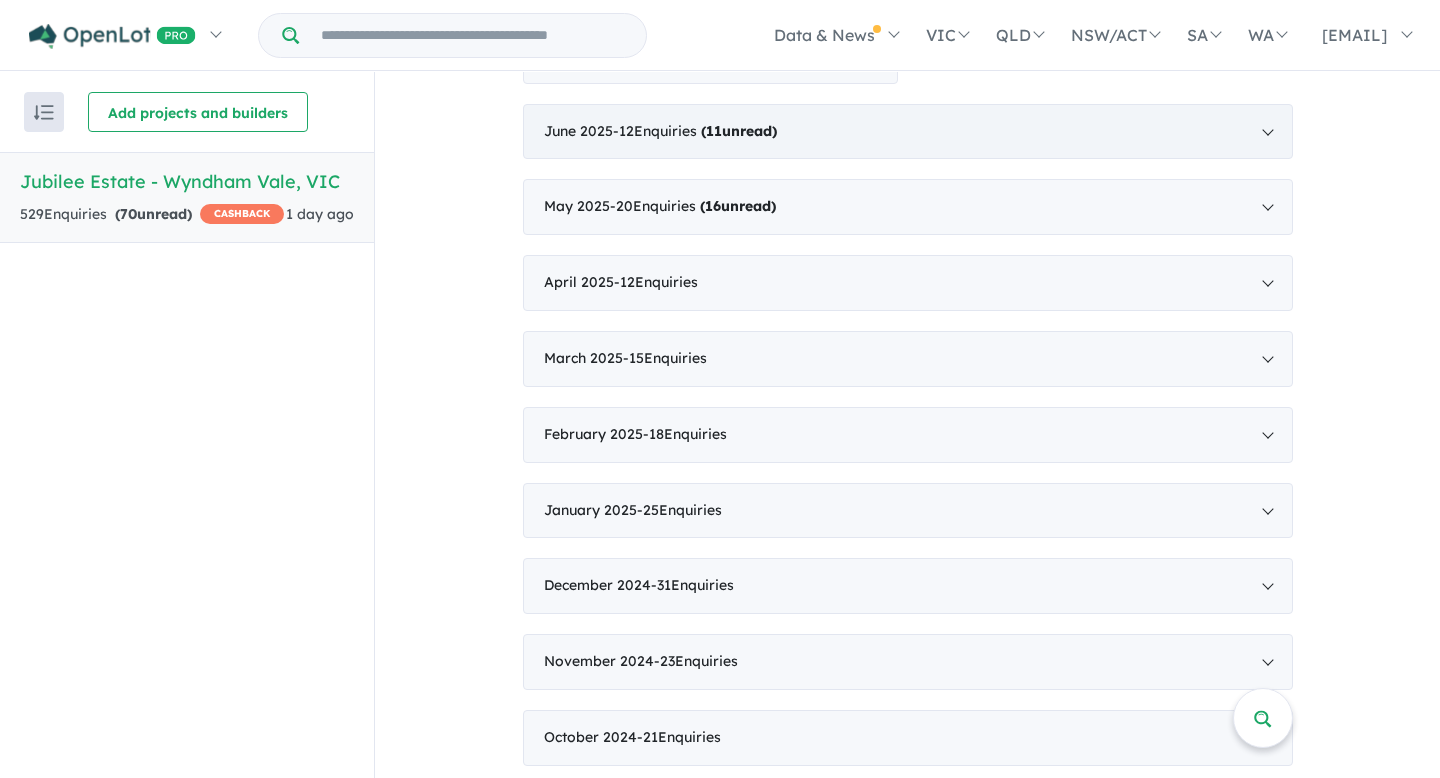 click on "June 2025  -  12  Enquir ies   ( 11  unread)" at bounding box center [908, 132] 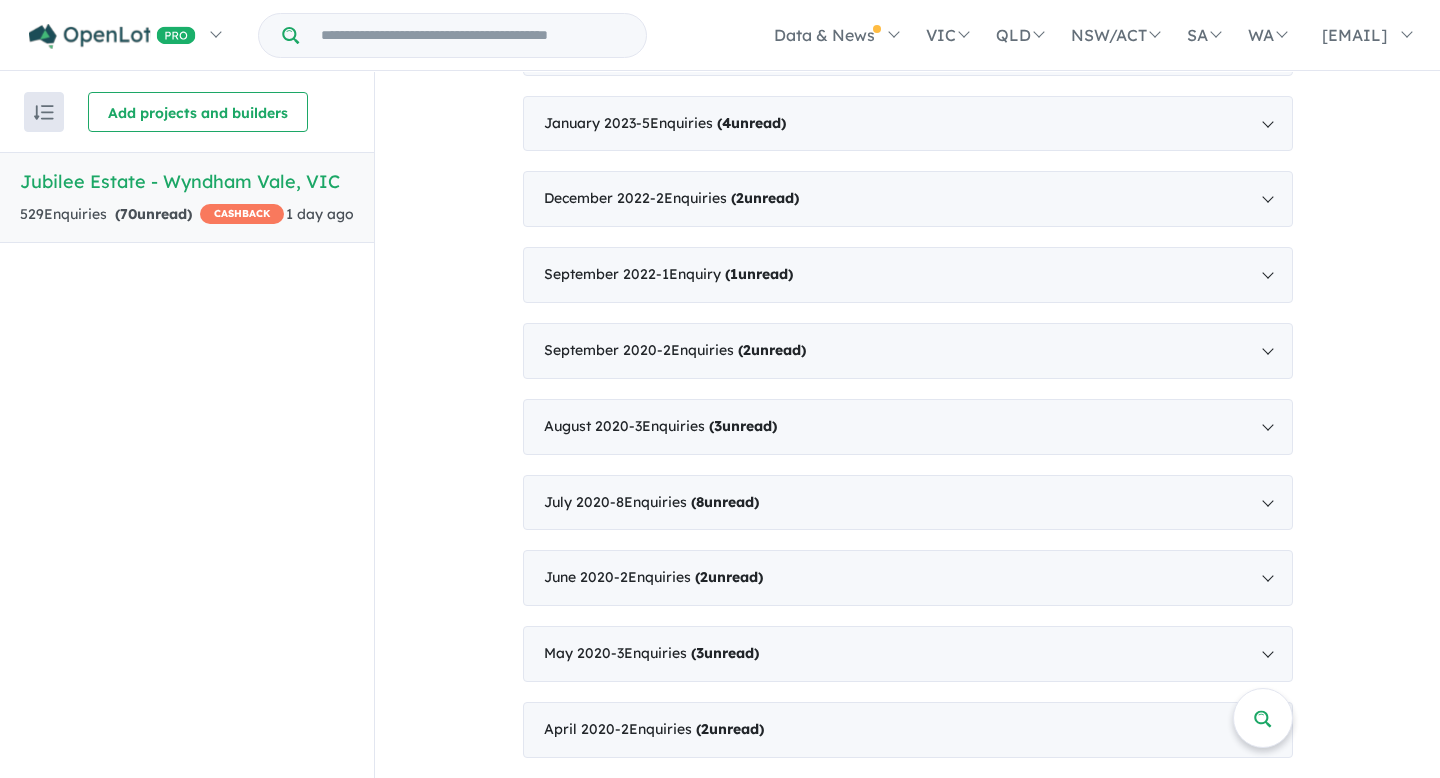 scroll, scrollTop: 3007, scrollLeft: 0, axis: vertical 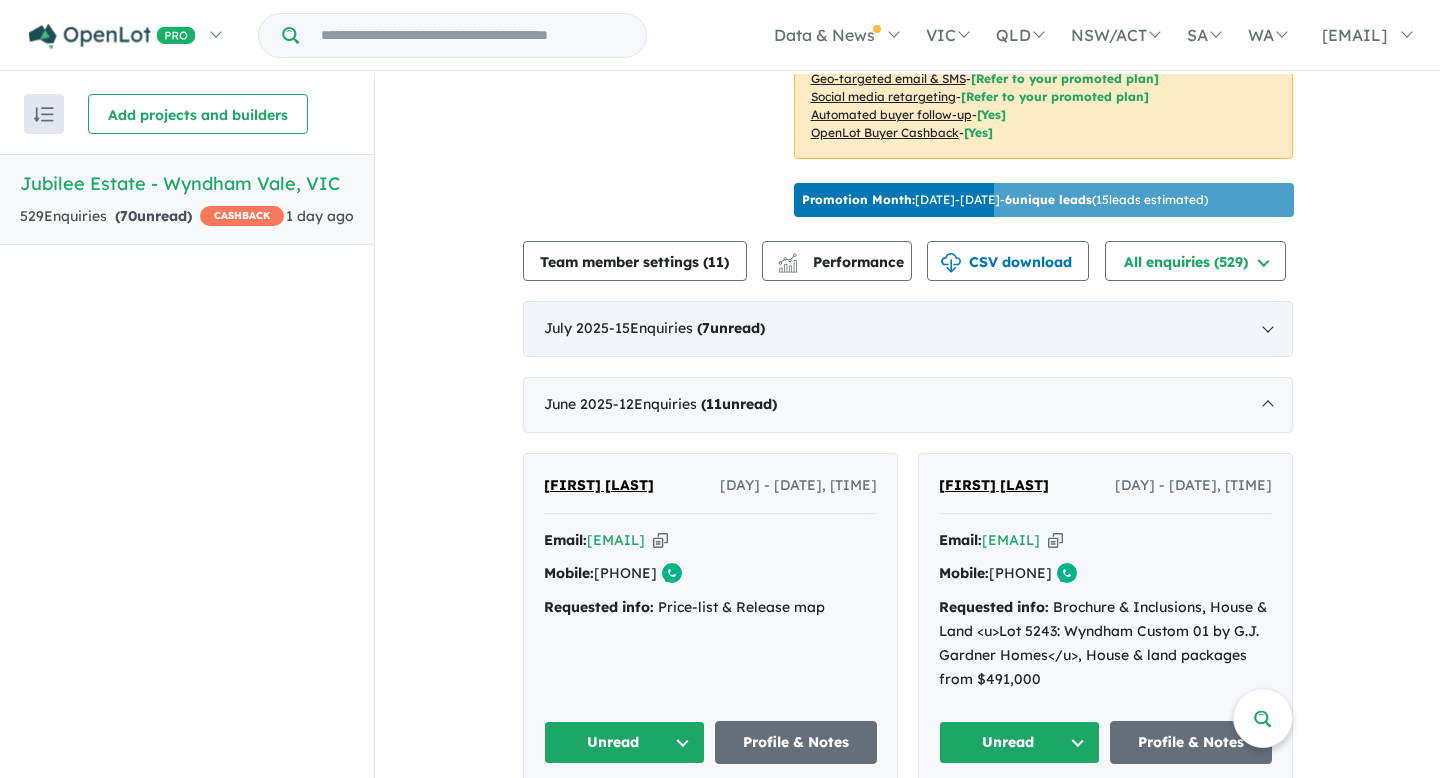 click on "July 2025  -  15  Enquir ies   ( 7  unread)" at bounding box center (908, 329) 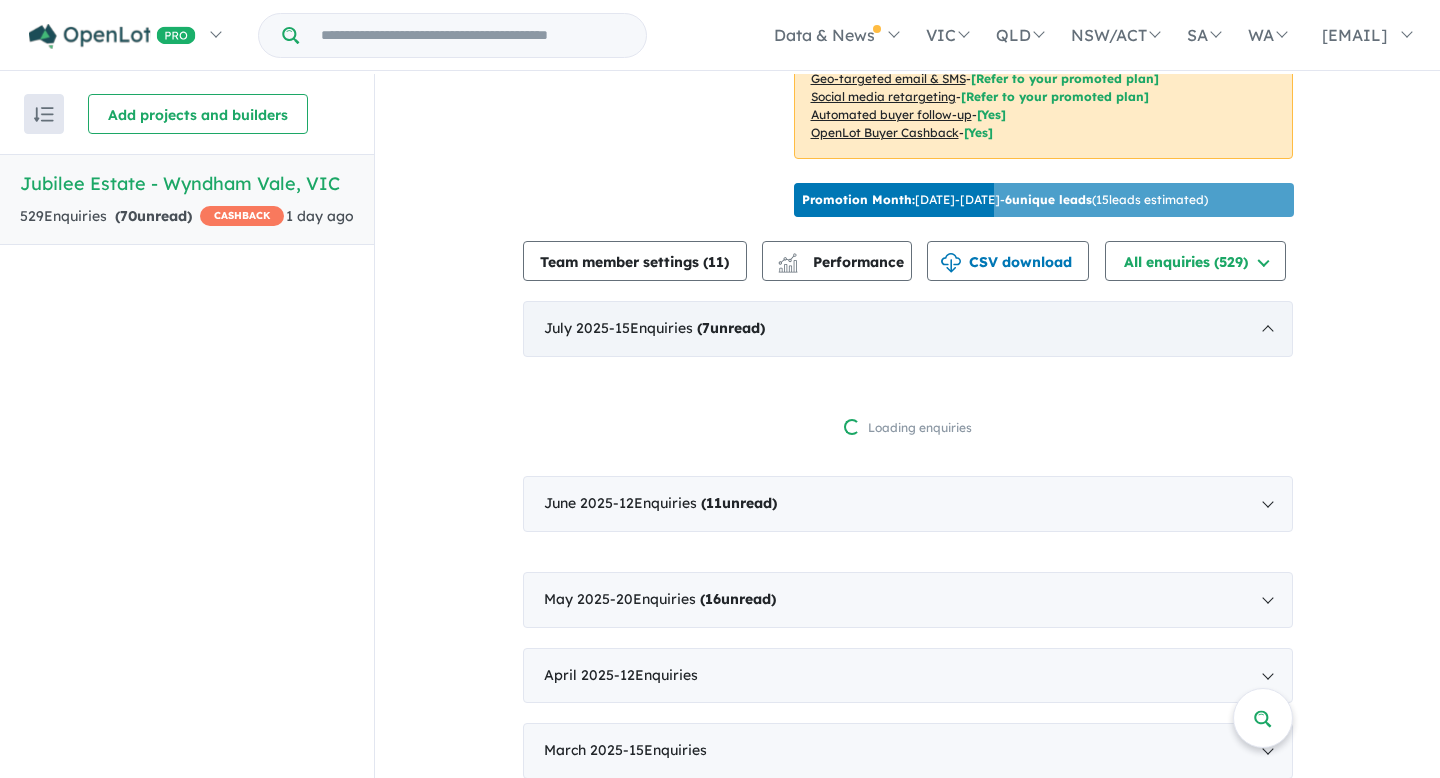 scroll, scrollTop: 2, scrollLeft: 0, axis: vertical 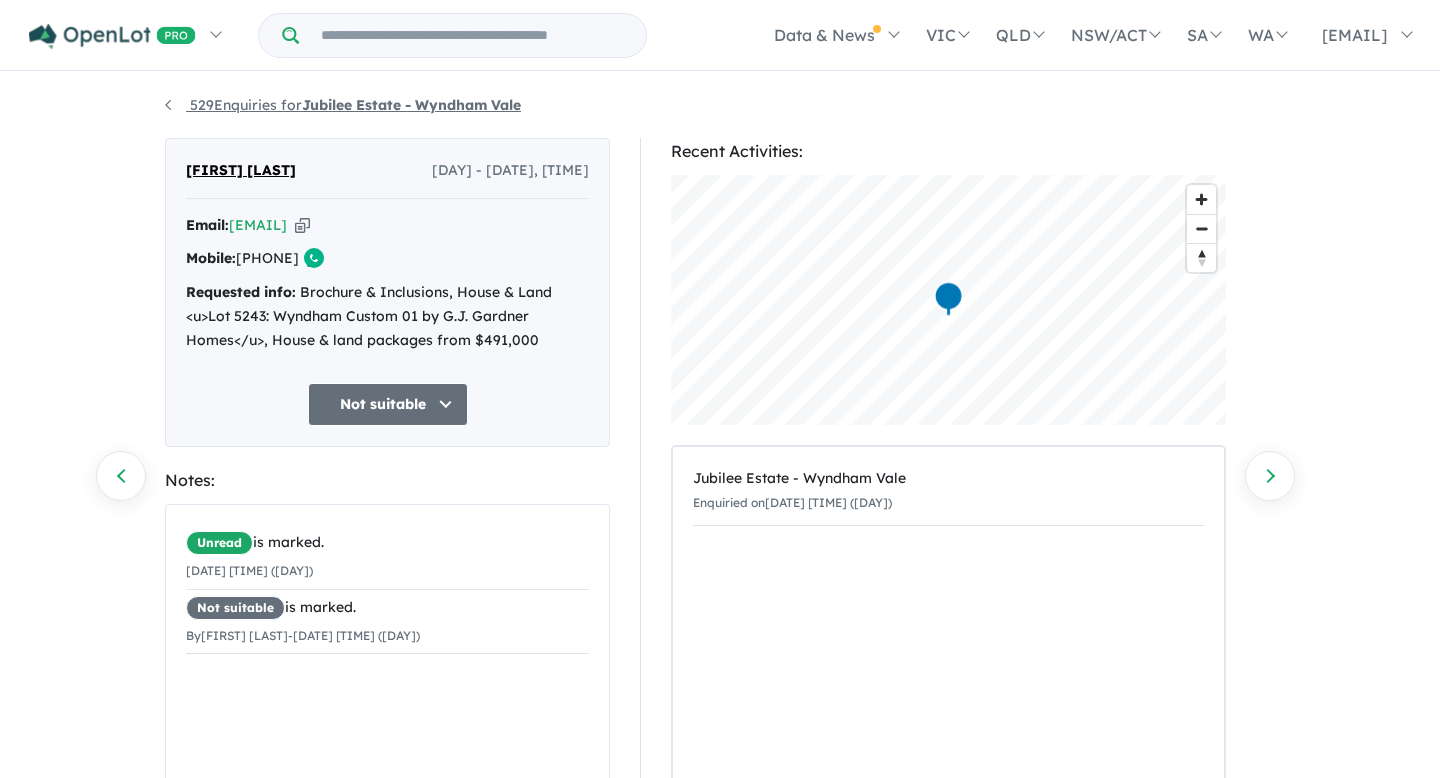 click on "529  Enquiries for  Jubilee Estate - Wyndham Vale" at bounding box center (343, 105) 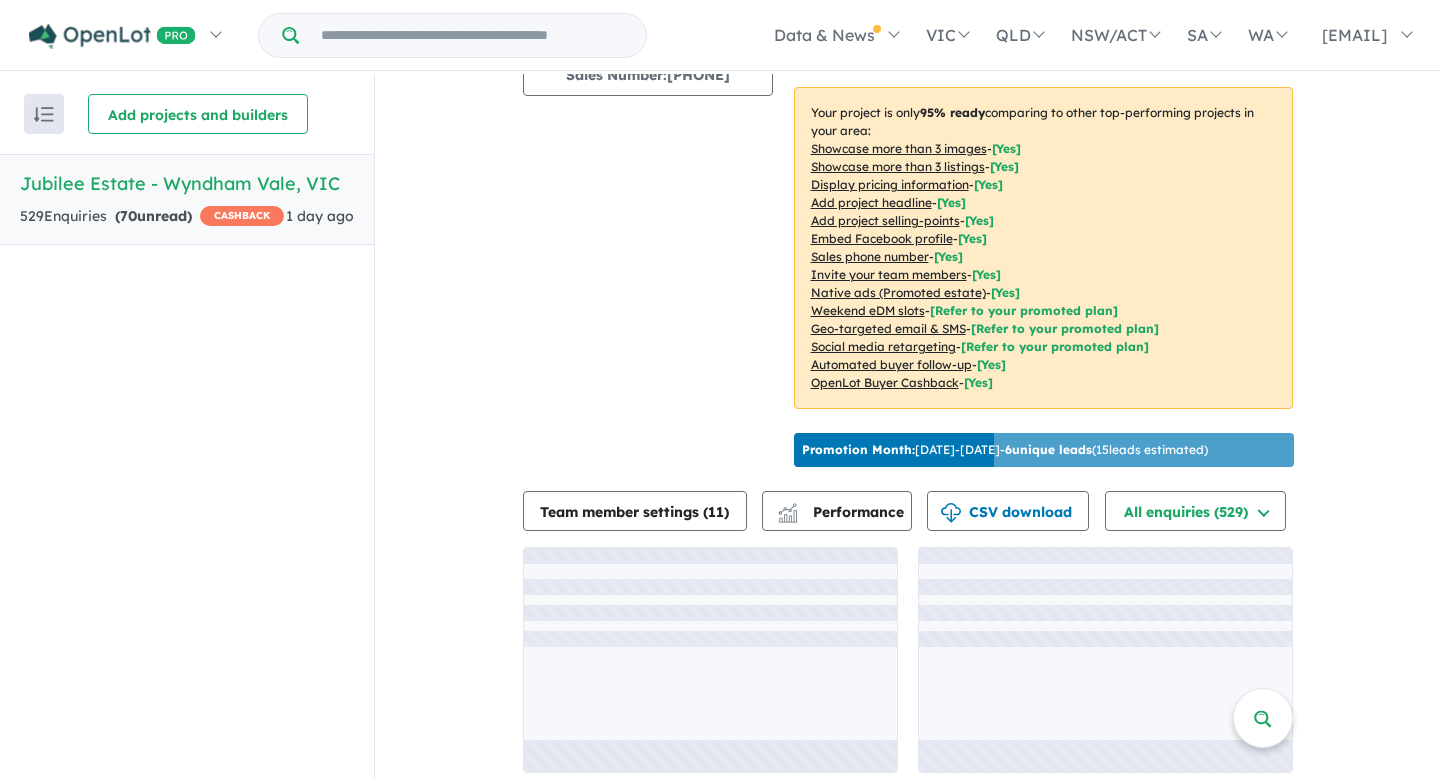 scroll, scrollTop: 365, scrollLeft: 0, axis: vertical 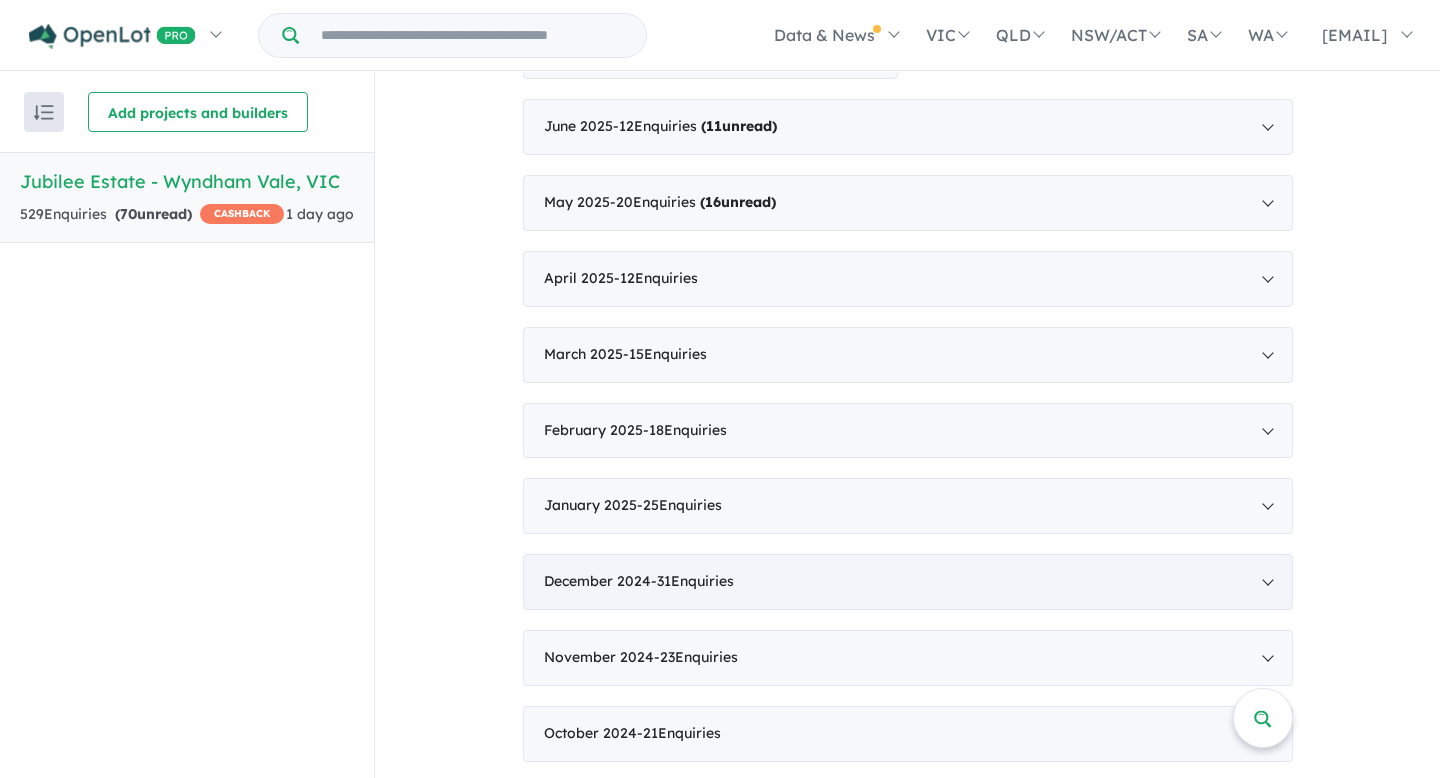 click on "December 2024  -  31  Enquir ies   ( 0  unread)" at bounding box center (908, 582) 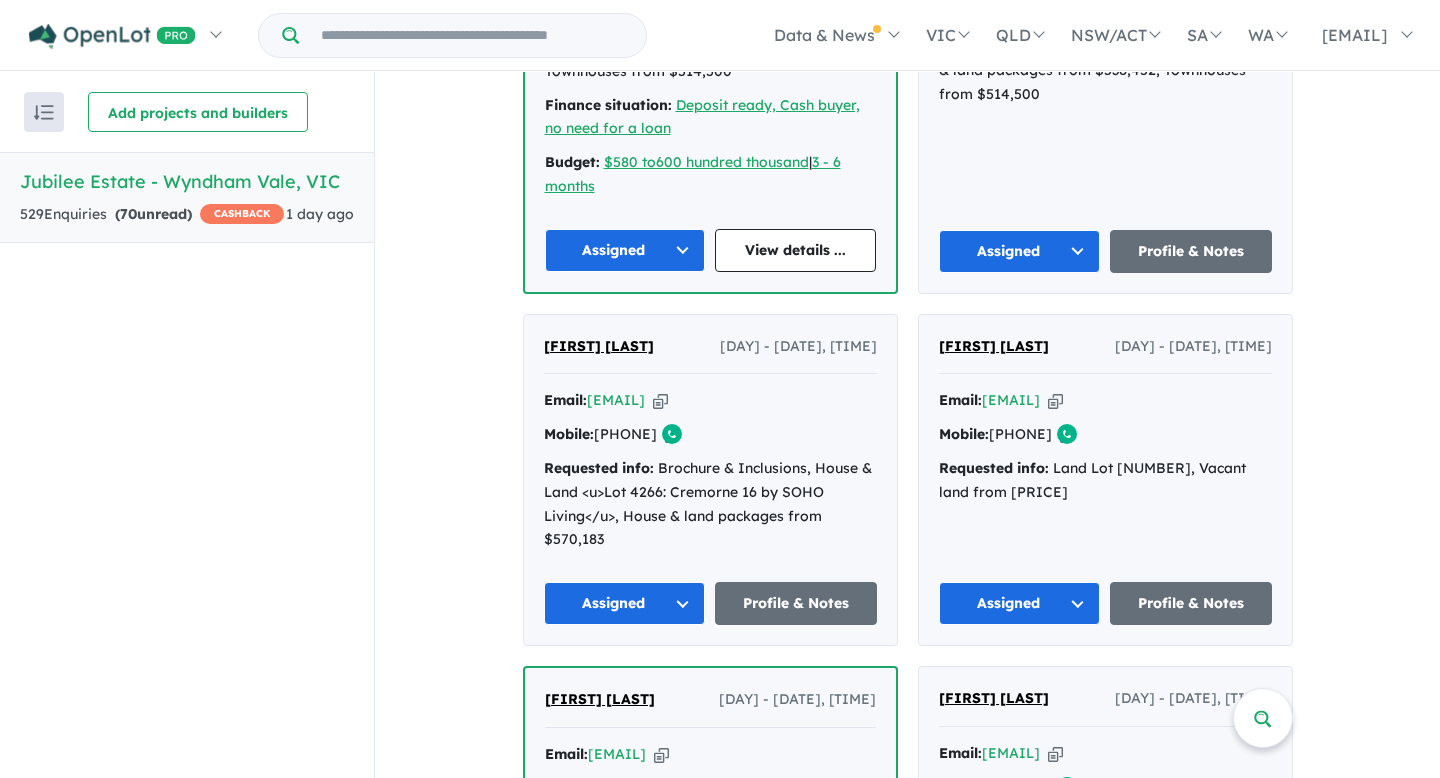 scroll, scrollTop: 1595, scrollLeft: 0, axis: vertical 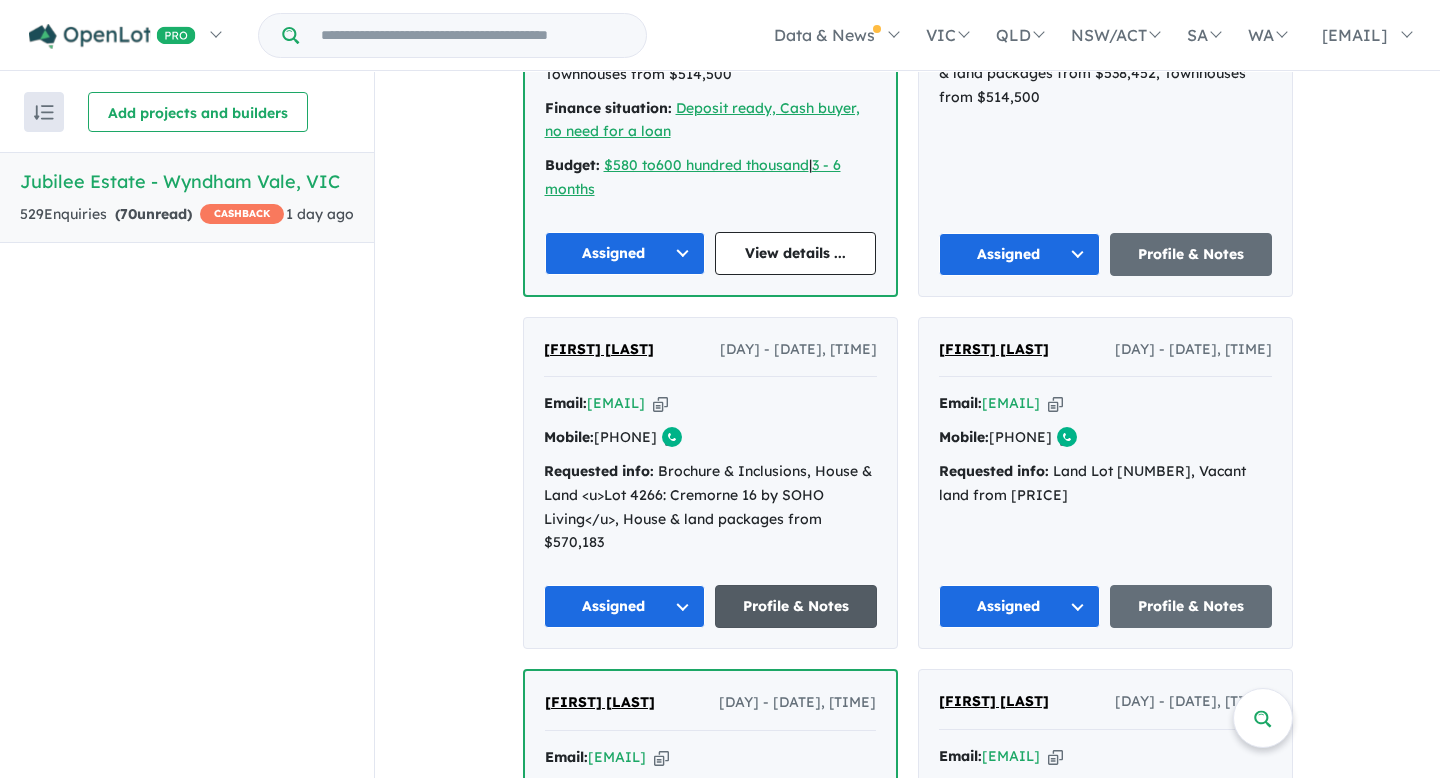 click on "Profile & Notes" at bounding box center (796, 606) 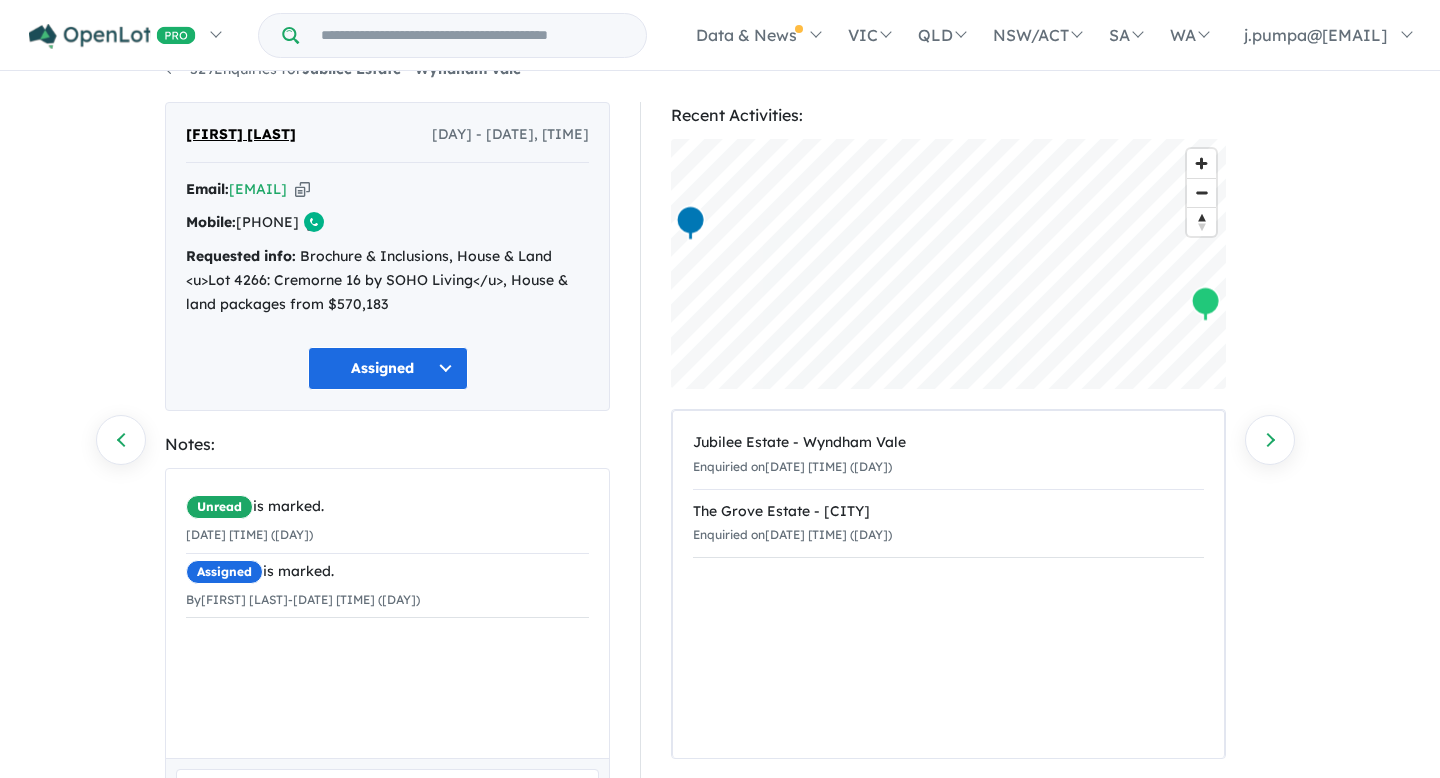 scroll, scrollTop: 0, scrollLeft: 0, axis: both 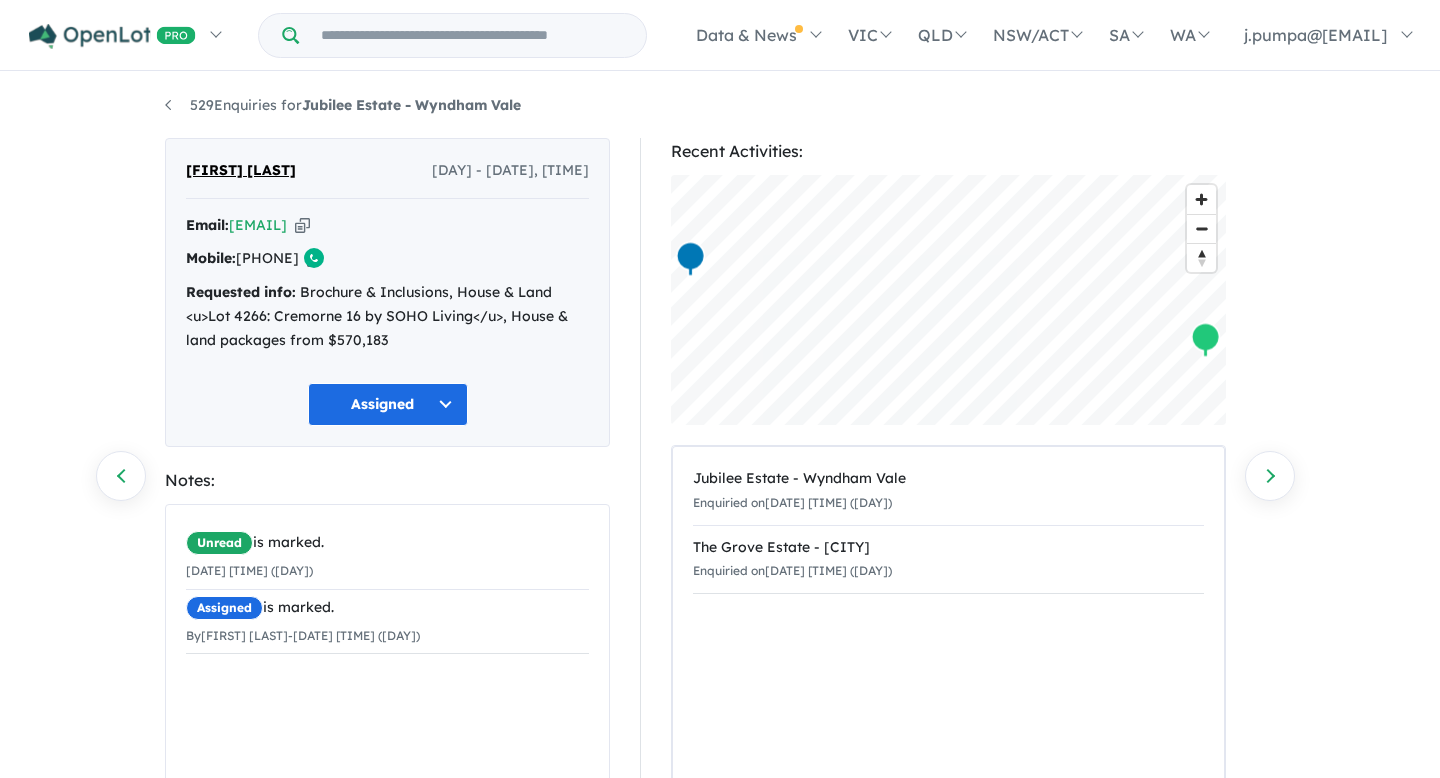 drag, startPoint x: 344, startPoint y: 265, endPoint x: 266, endPoint y: 265, distance: 78 